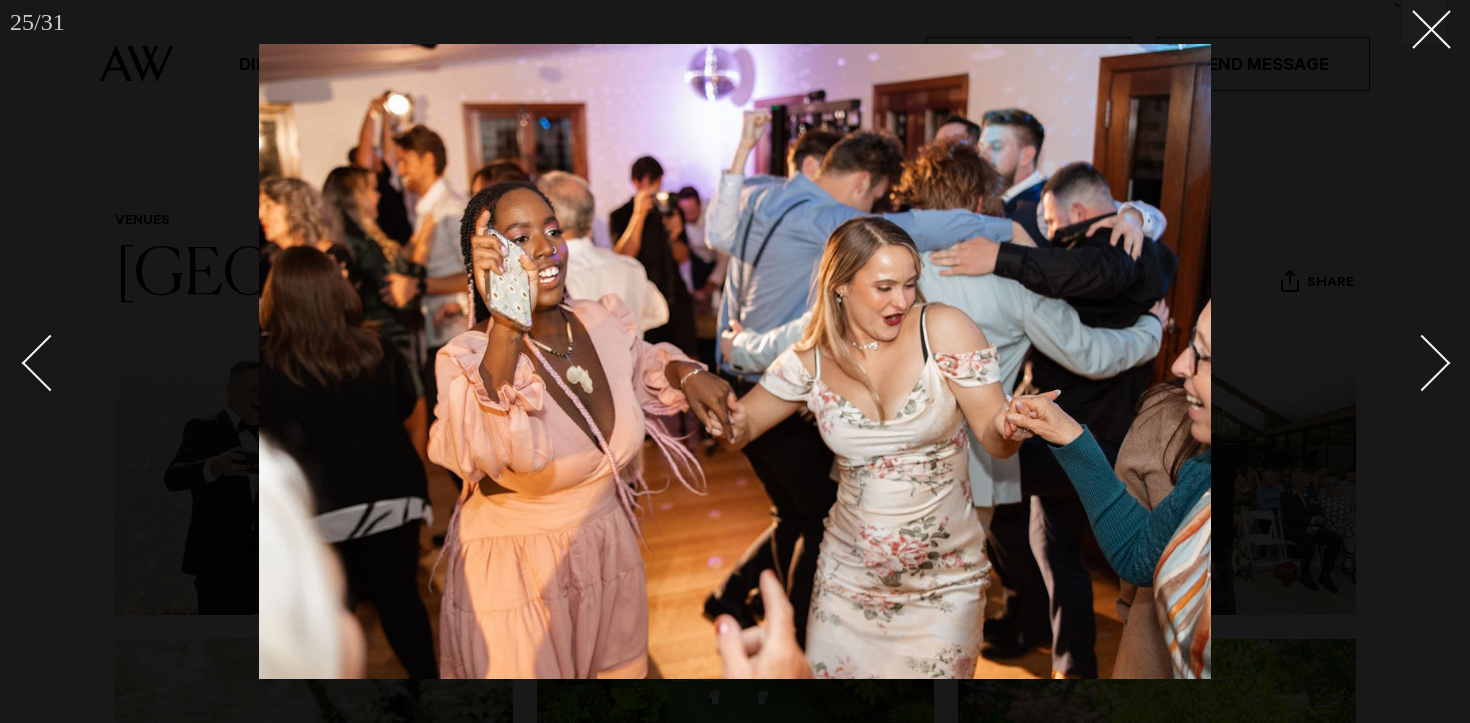 scroll, scrollTop: 847, scrollLeft: 0, axis: vertical 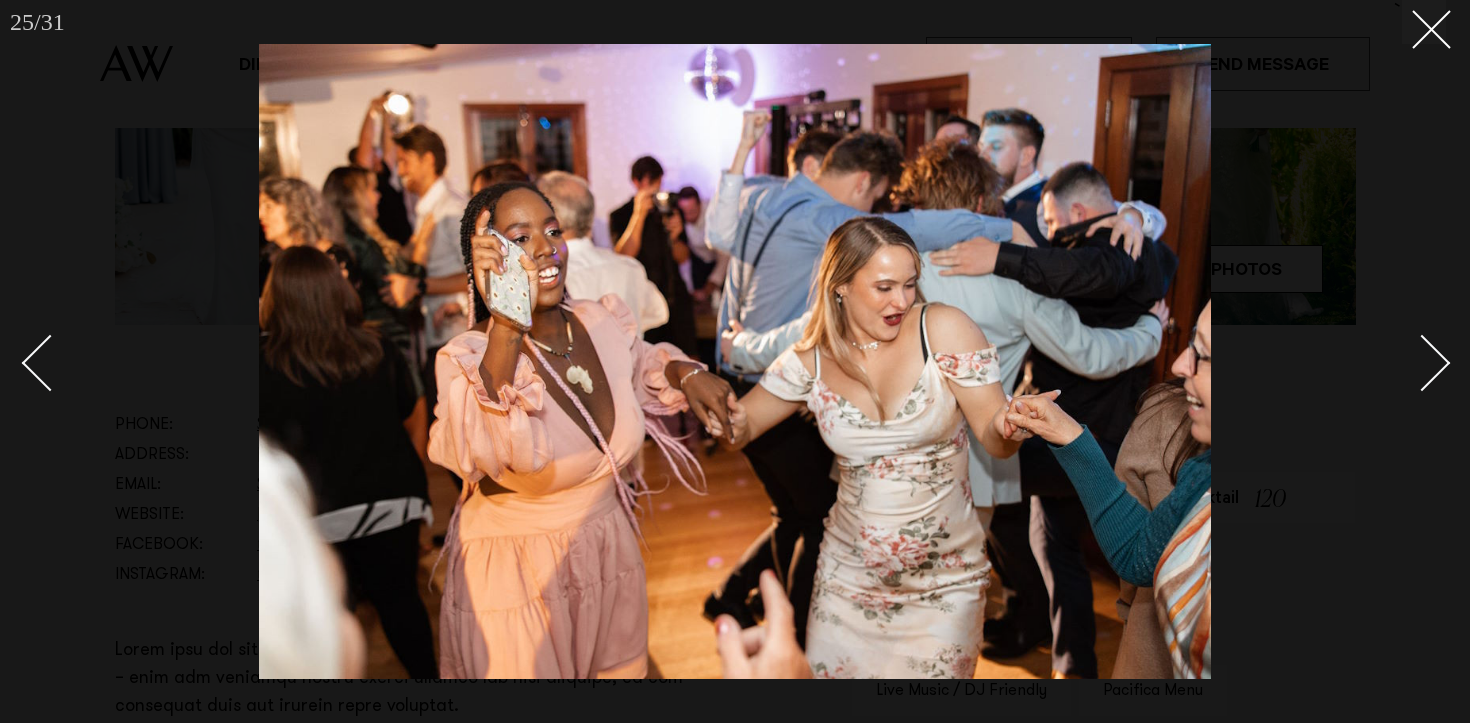 click at bounding box center (1411, 362) 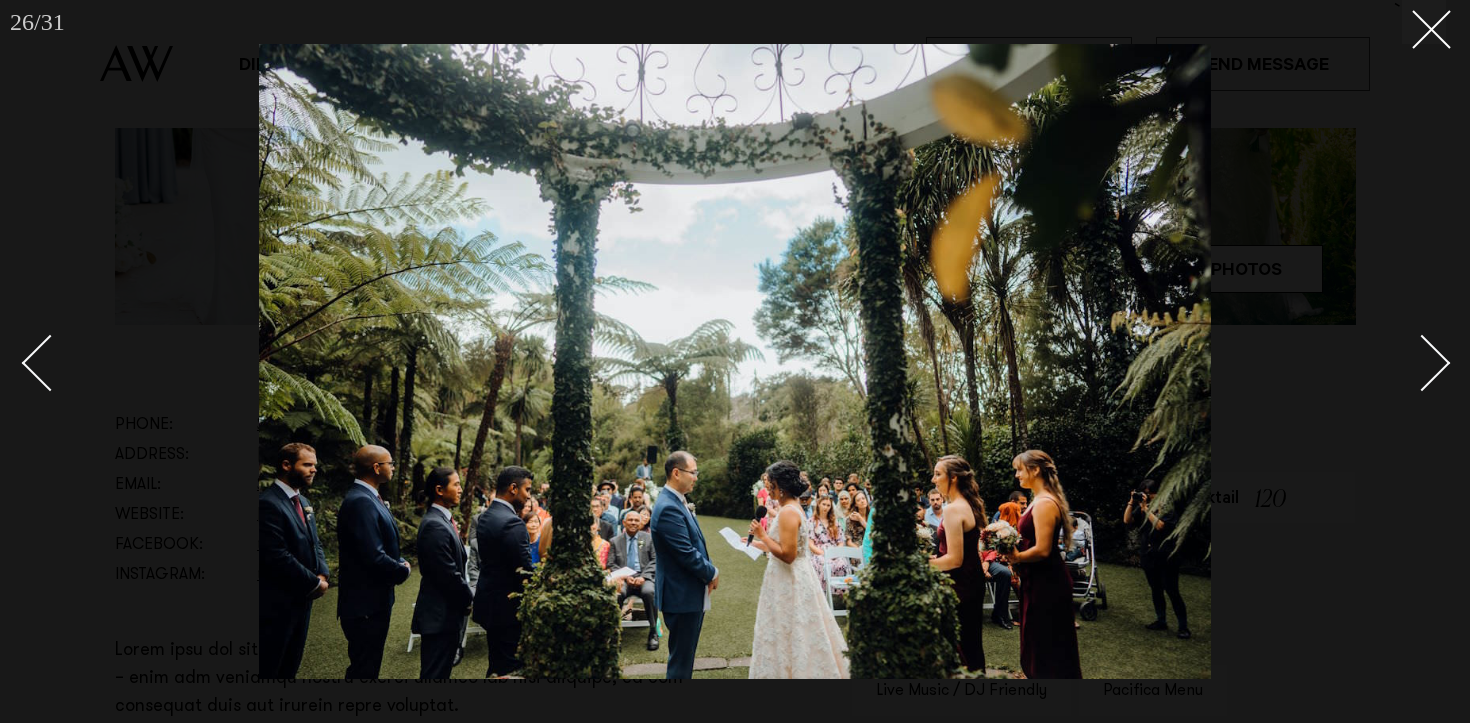 click at bounding box center (1411, 362) 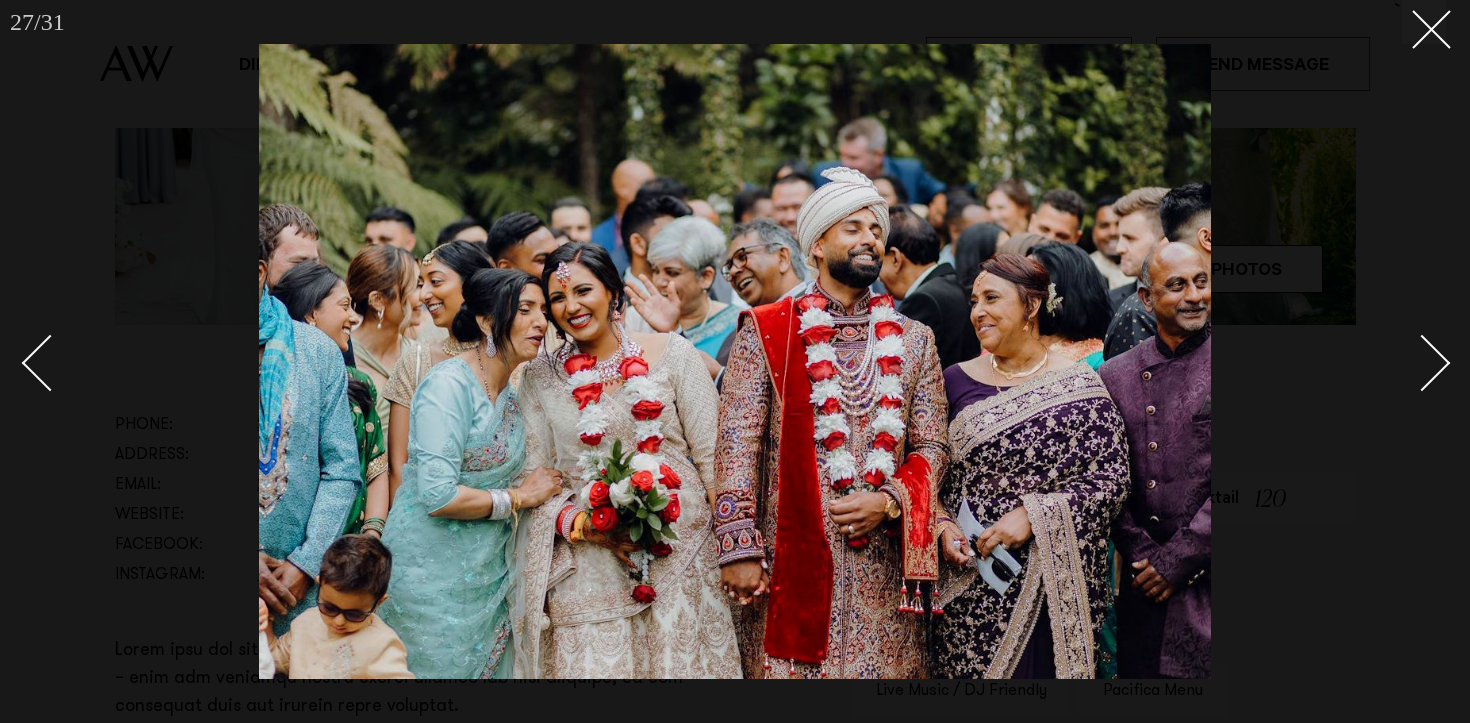 click at bounding box center [1411, 362] 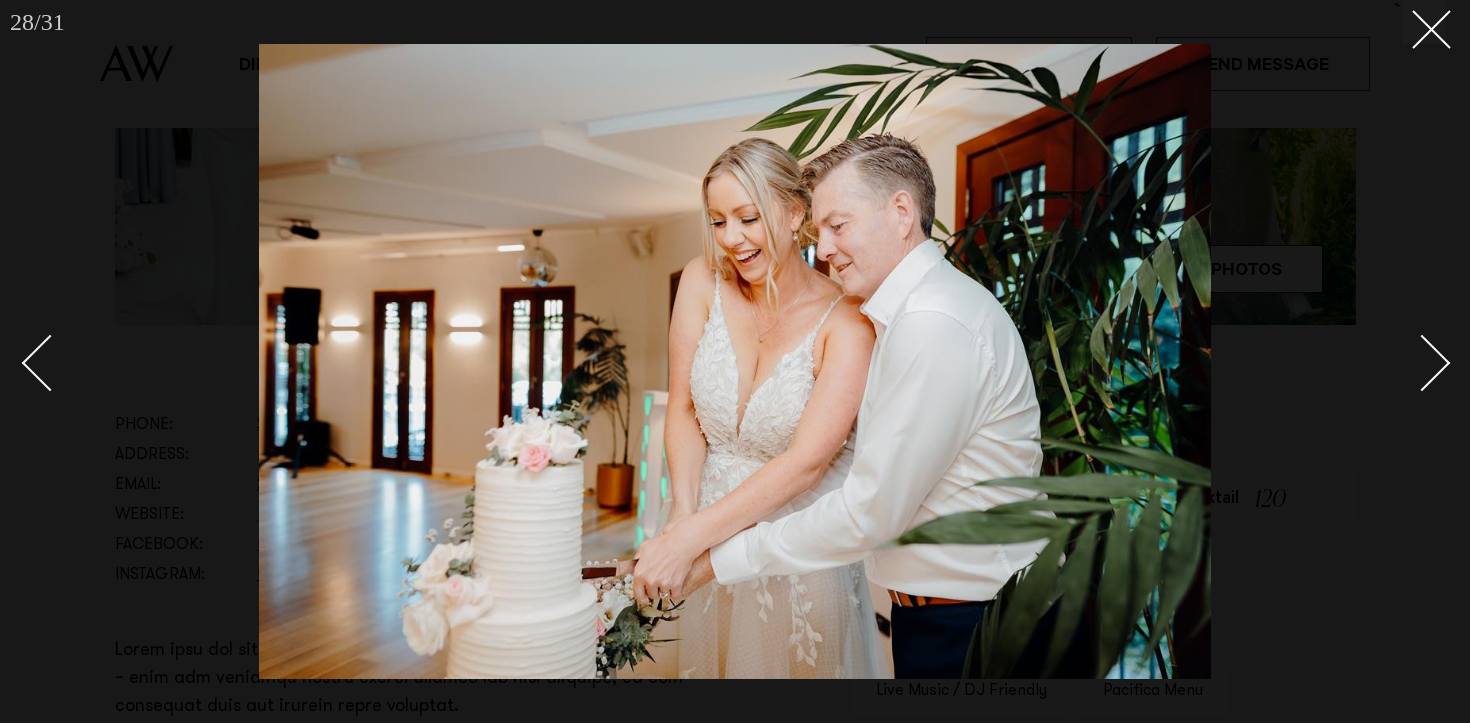 click at bounding box center [1411, 362] 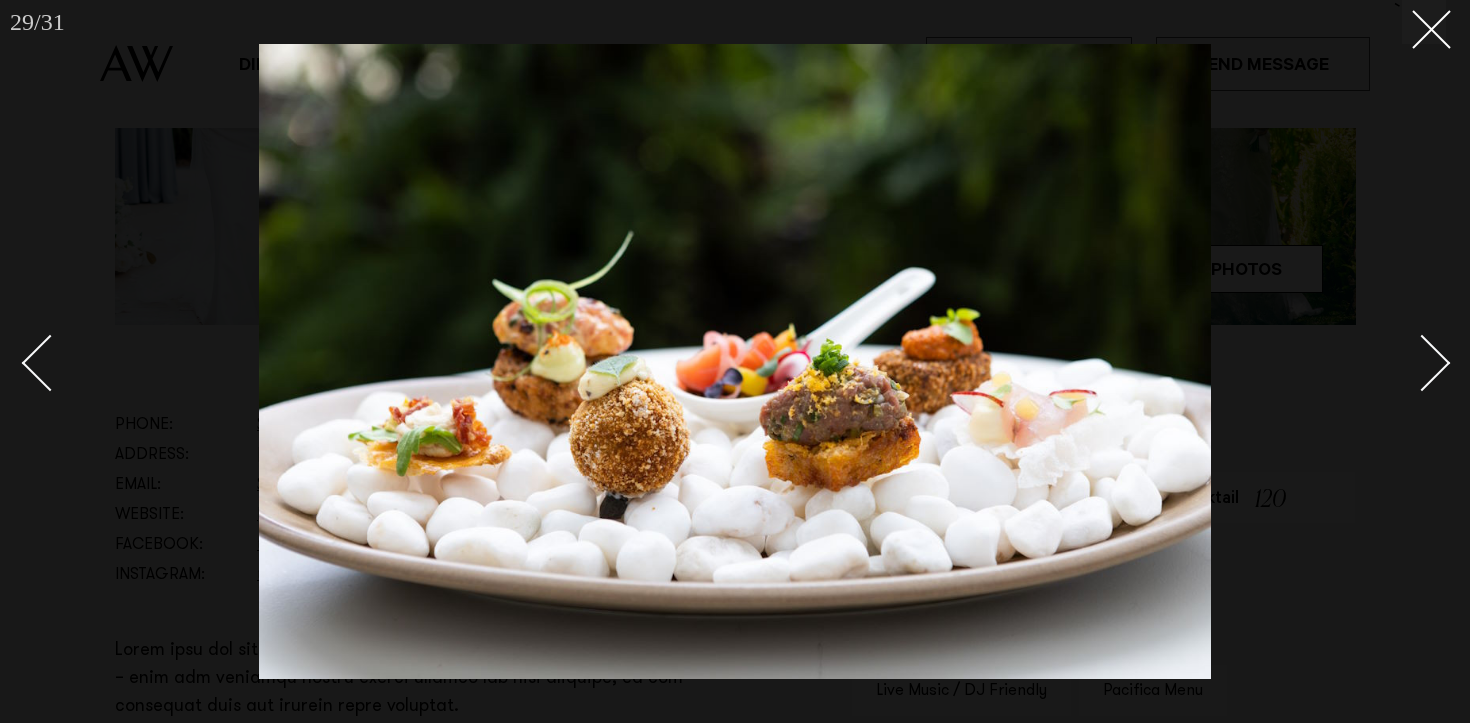 click at bounding box center (1411, 362) 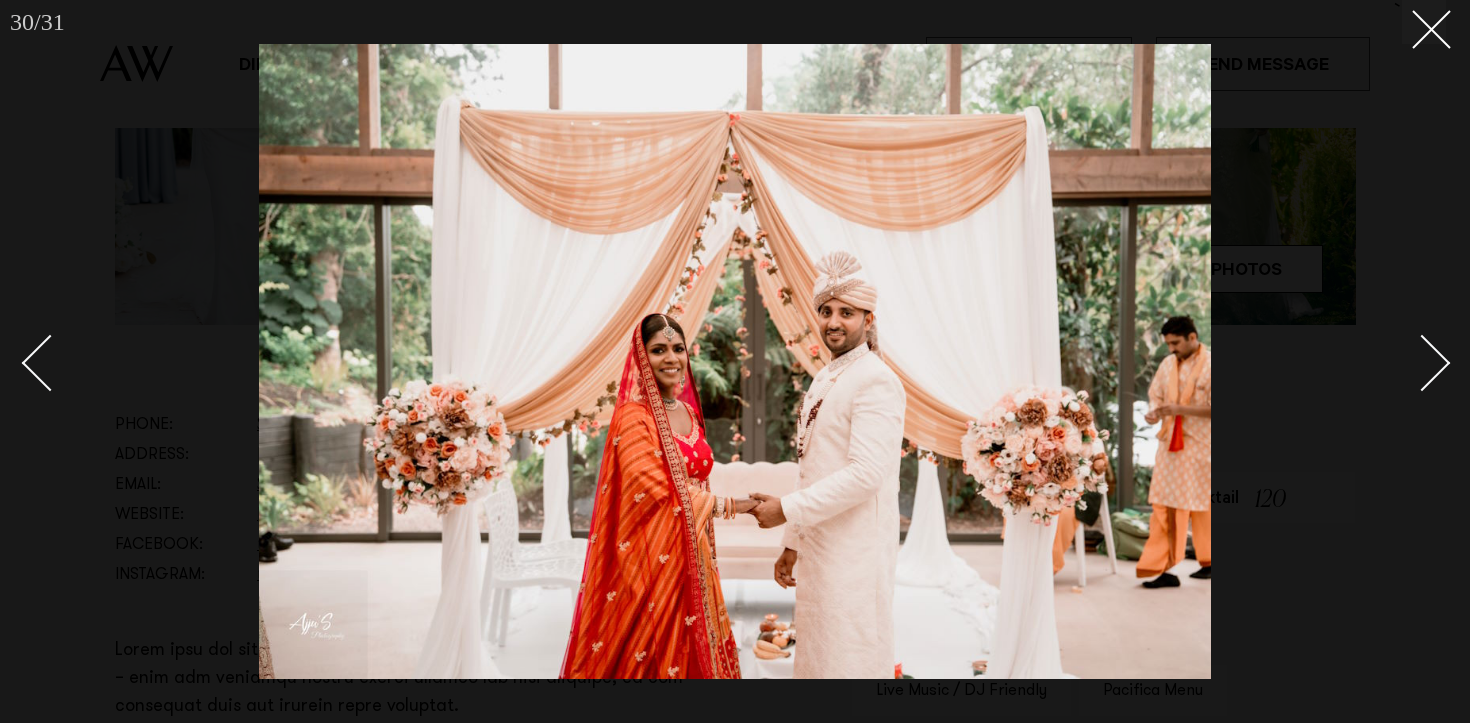 click at bounding box center (1411, 362) 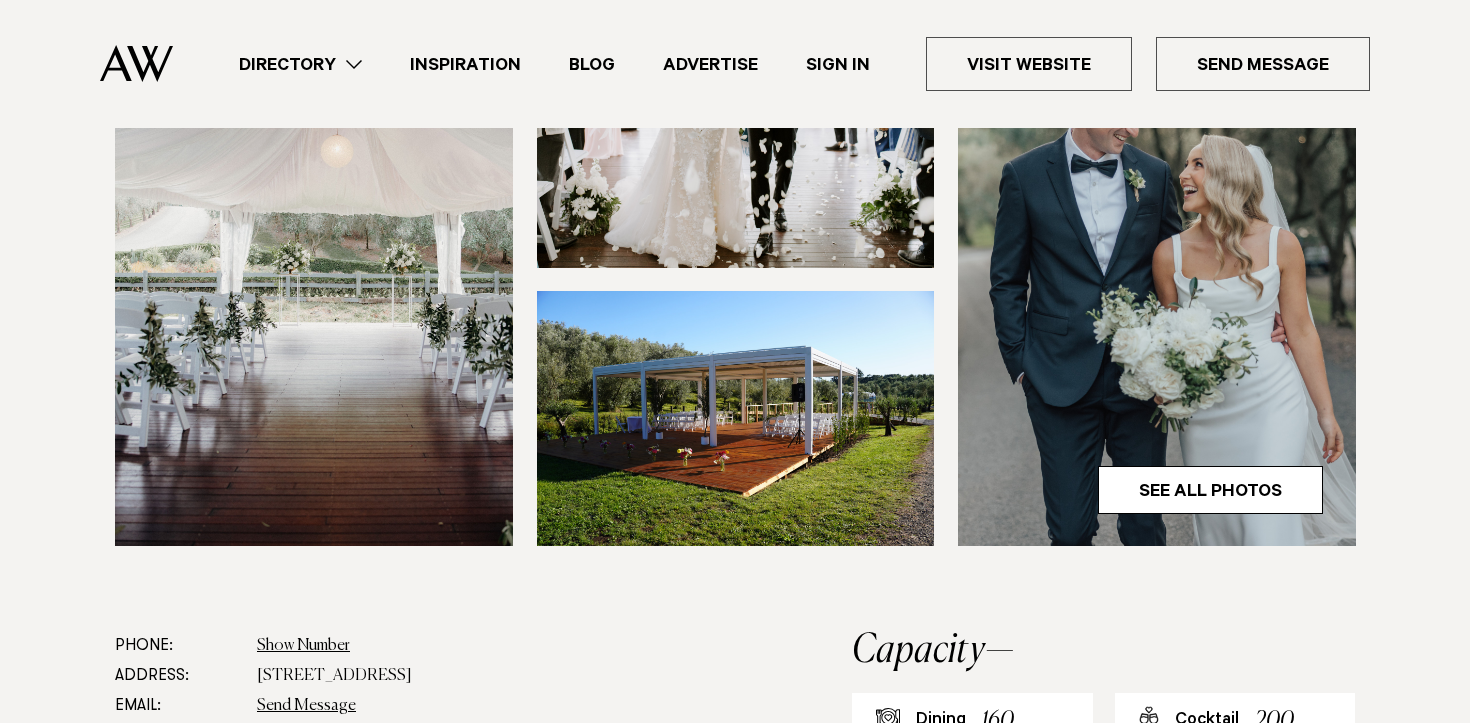scroll, scrollTop: 488, scrollLeft: 0, axis: vertical 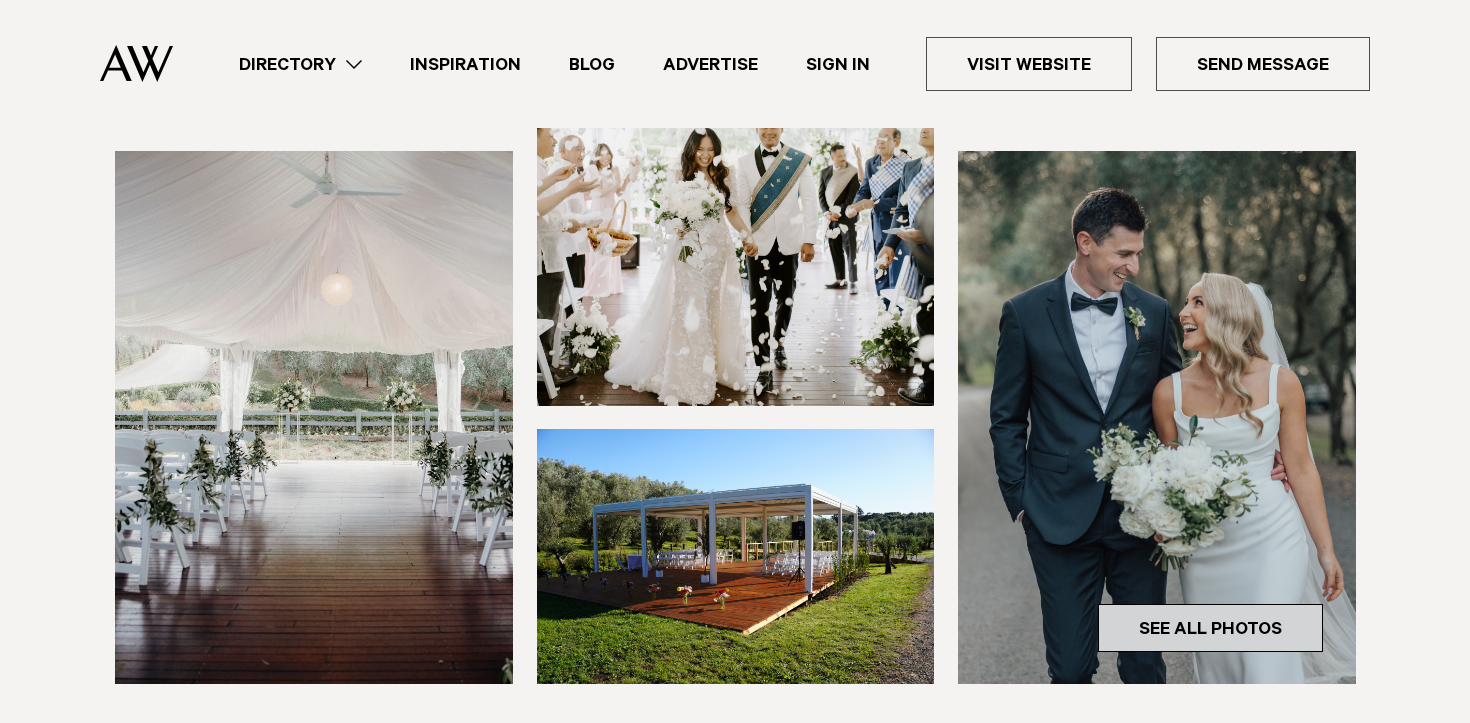 click on "See All Photos" at bounding box center (1210, 628) 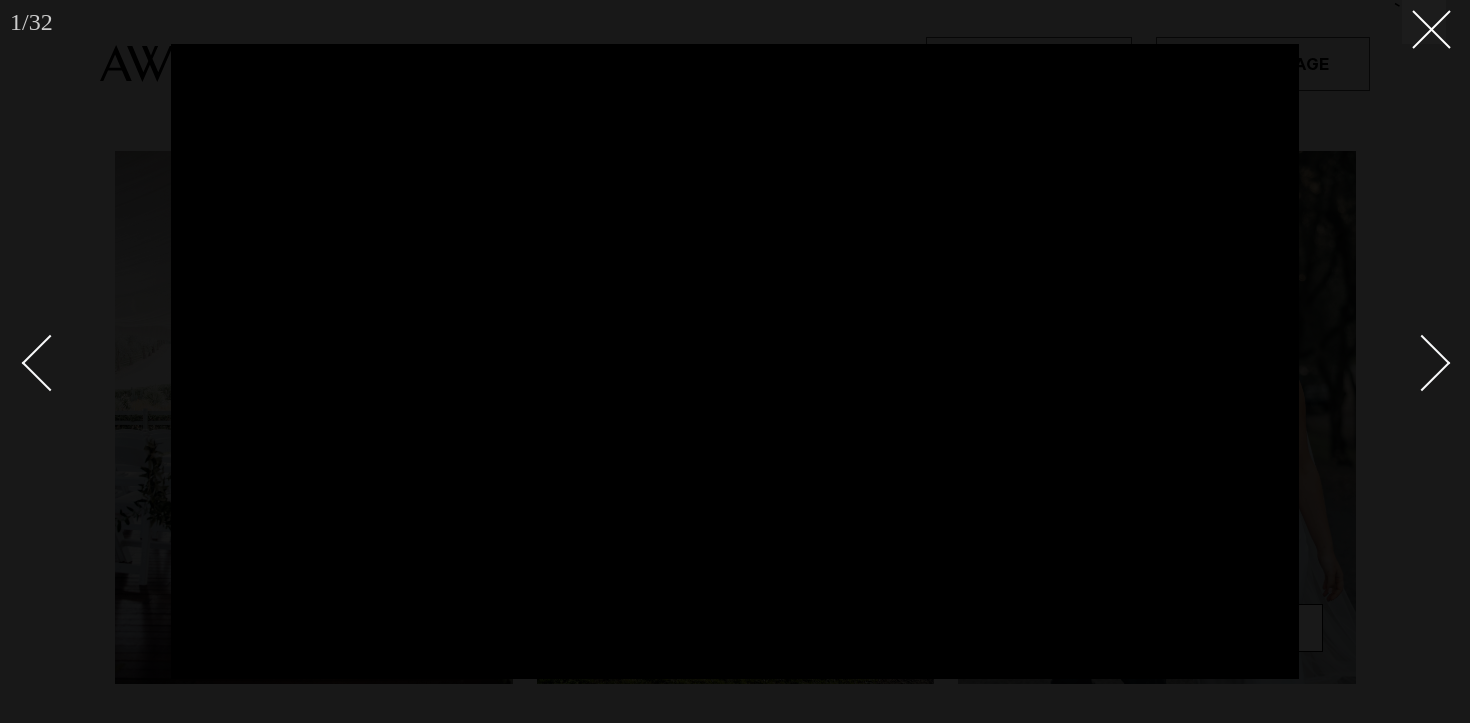 click at bounding box center (1411, 362) 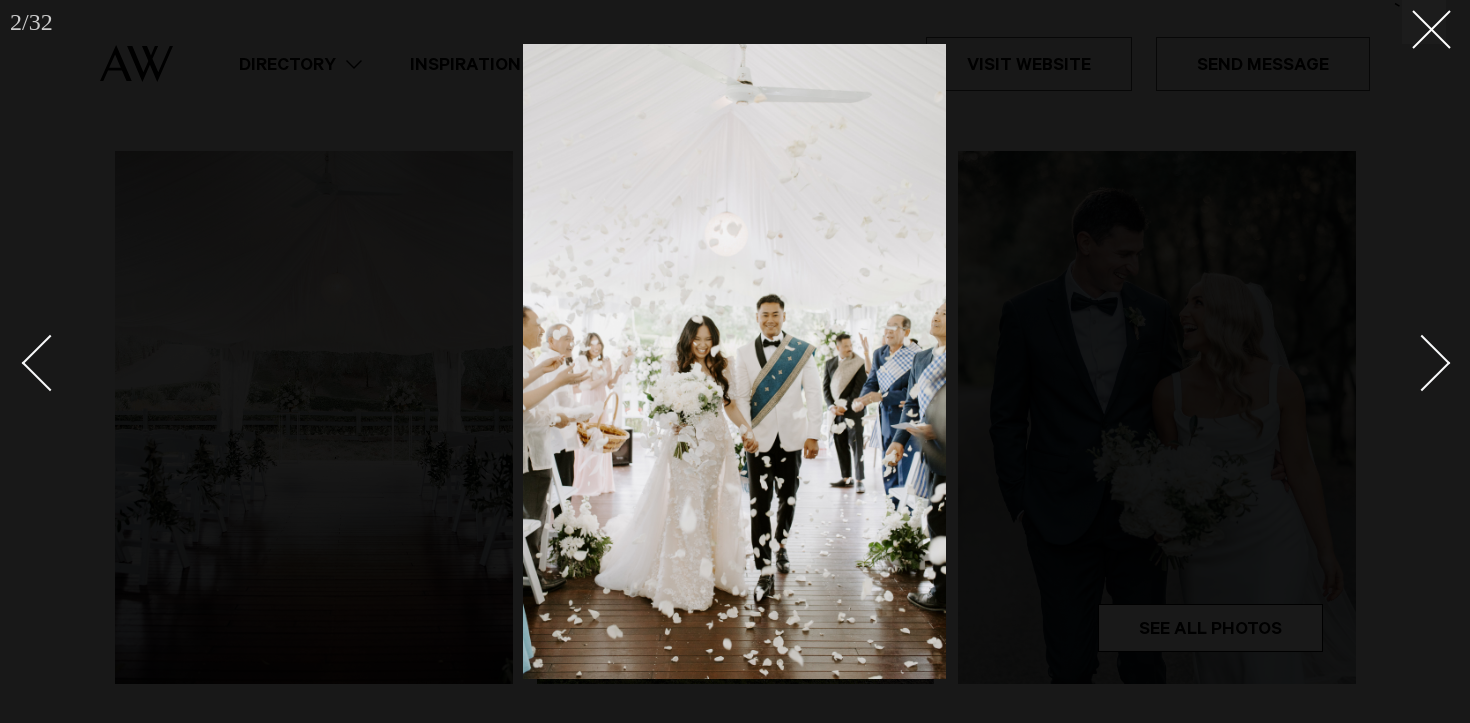 click at bounding box center (1411, 362) 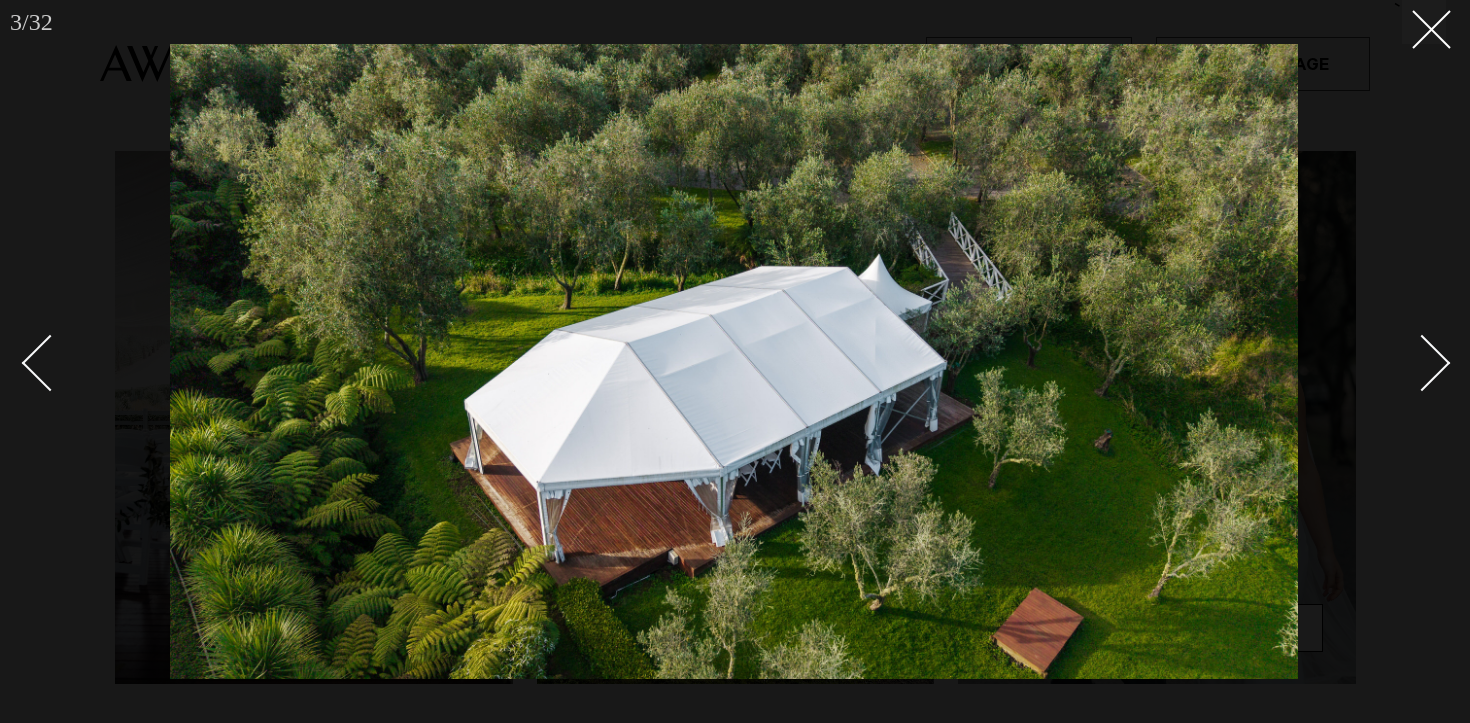 click at bounding box center [1411, 362] 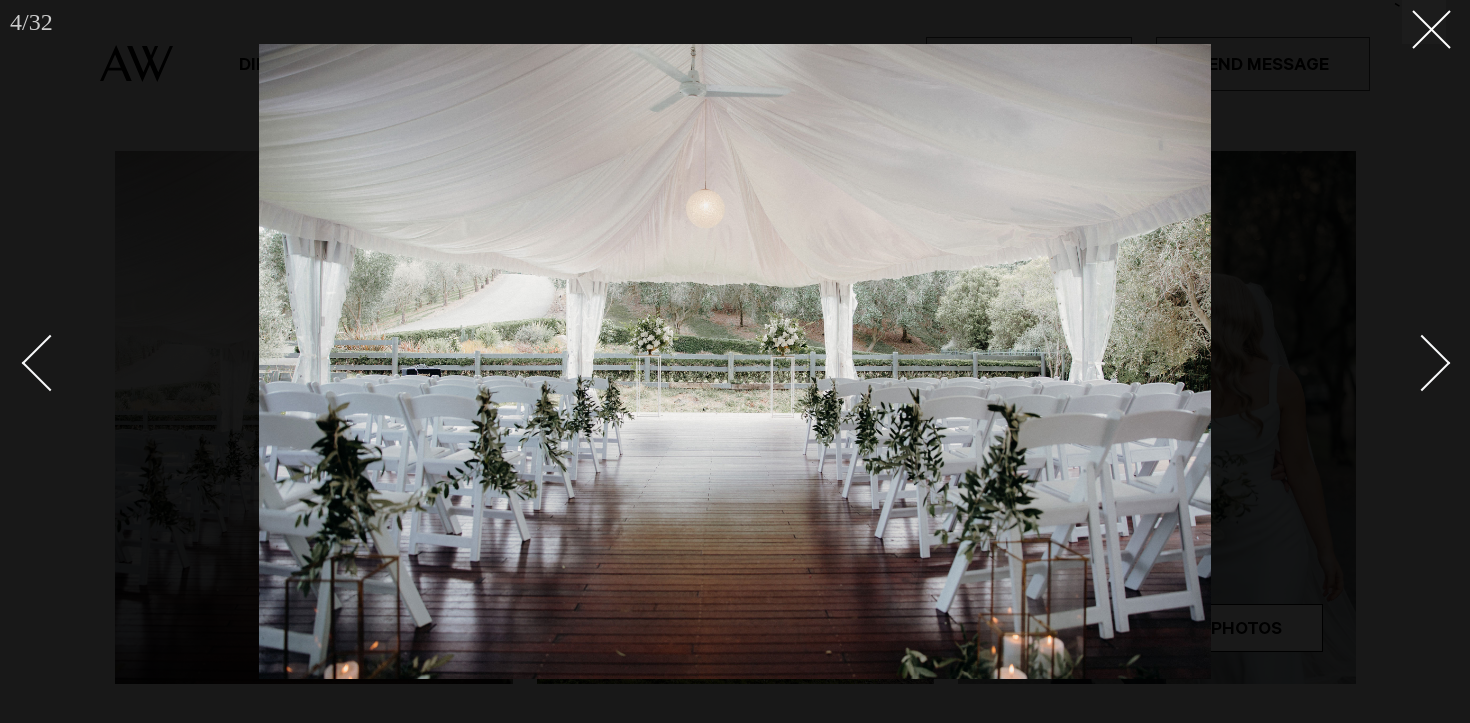 click at bounding box center (1411, 362) 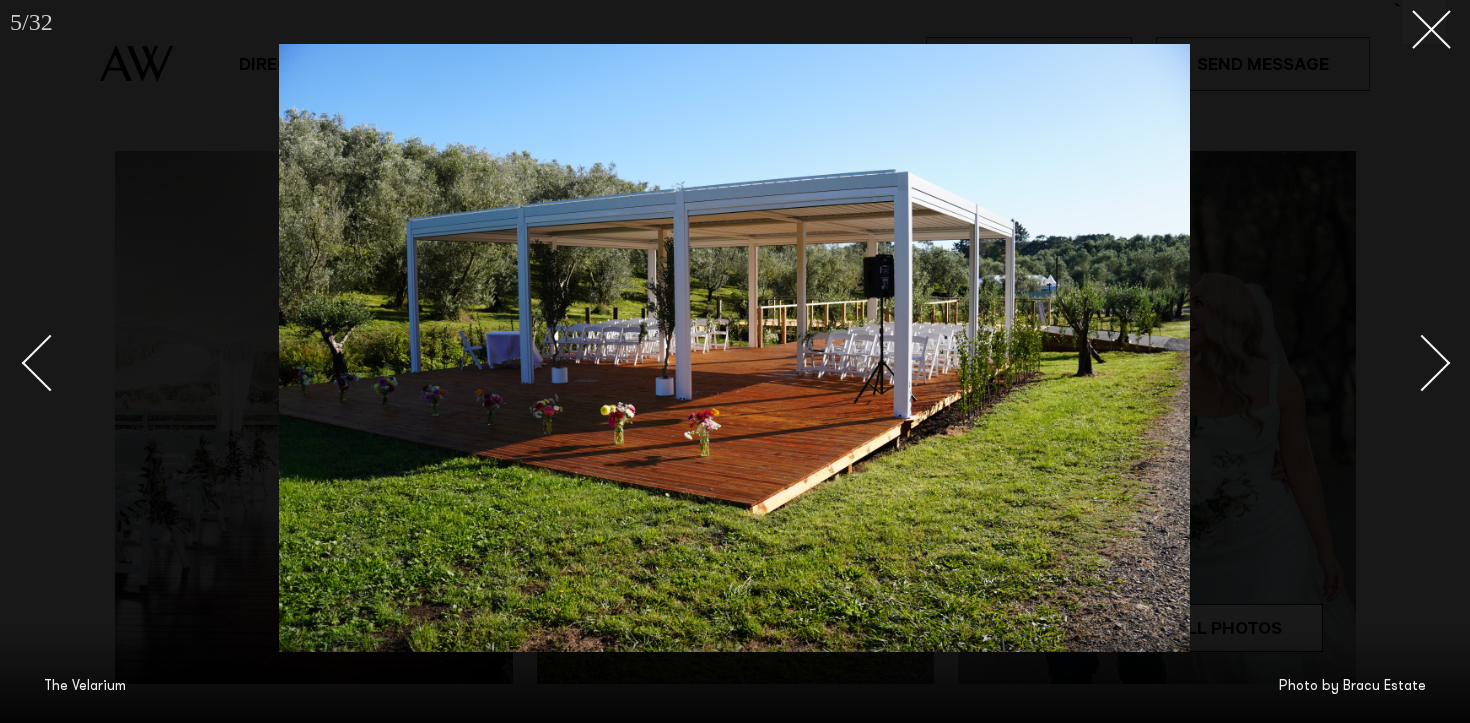 click at bounding box center [1411, 362] 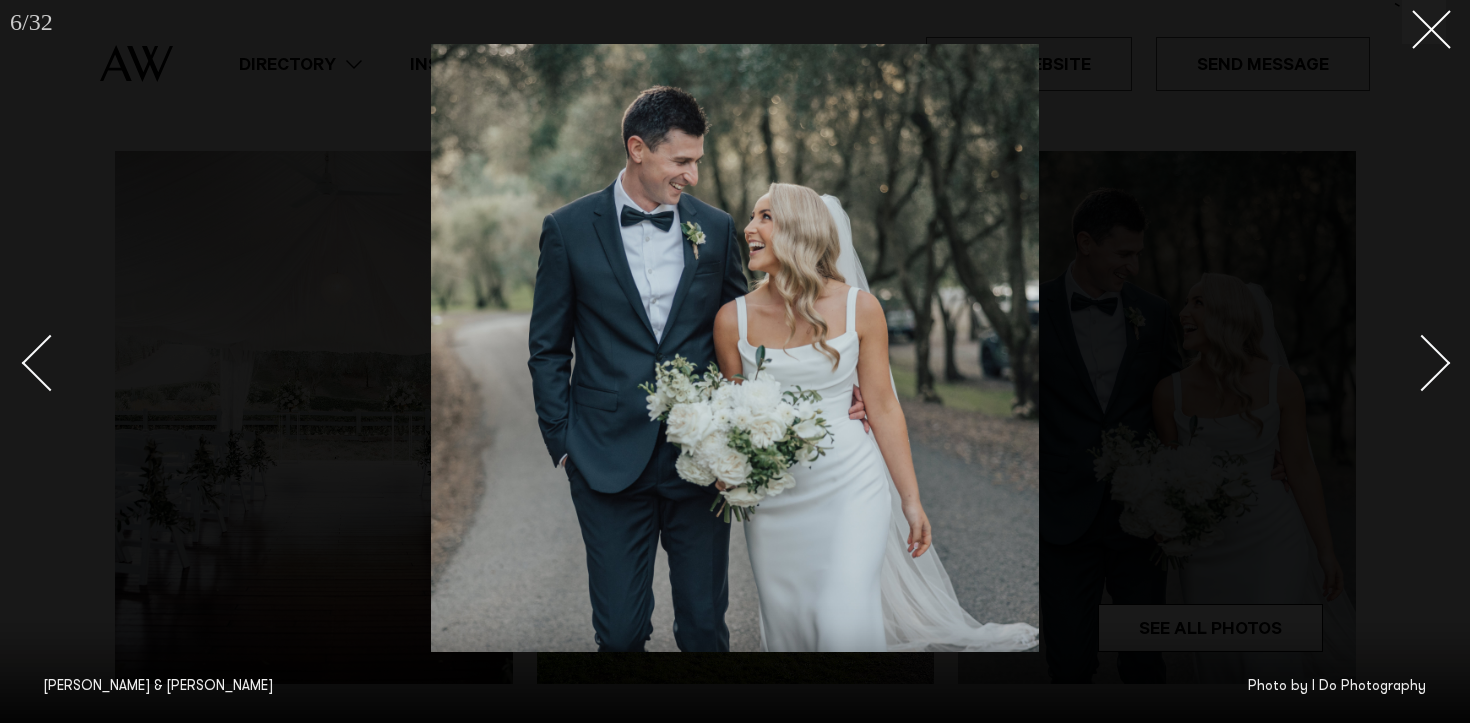 click at bounding box center [1411, 362] 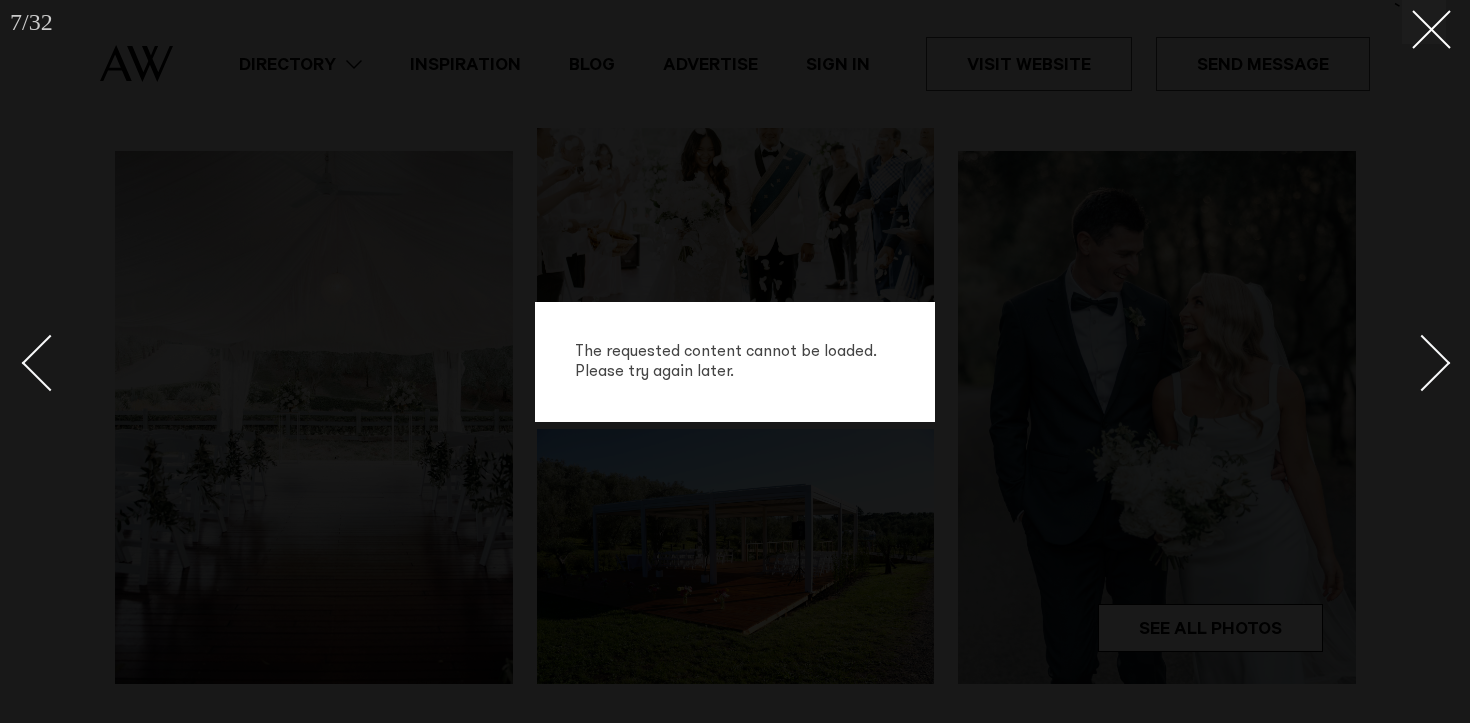 click at bounding box center [1411, 362] 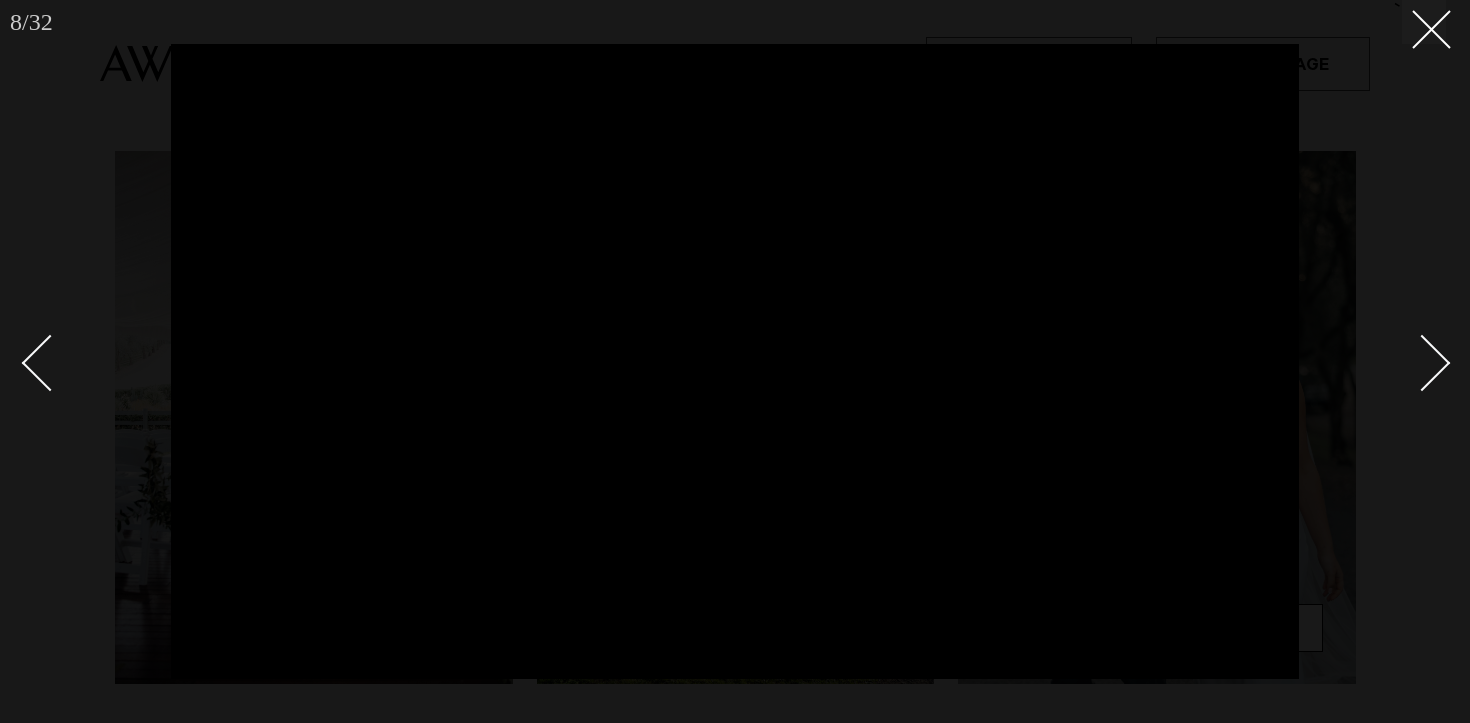 click at bounding box center (1411, 362) 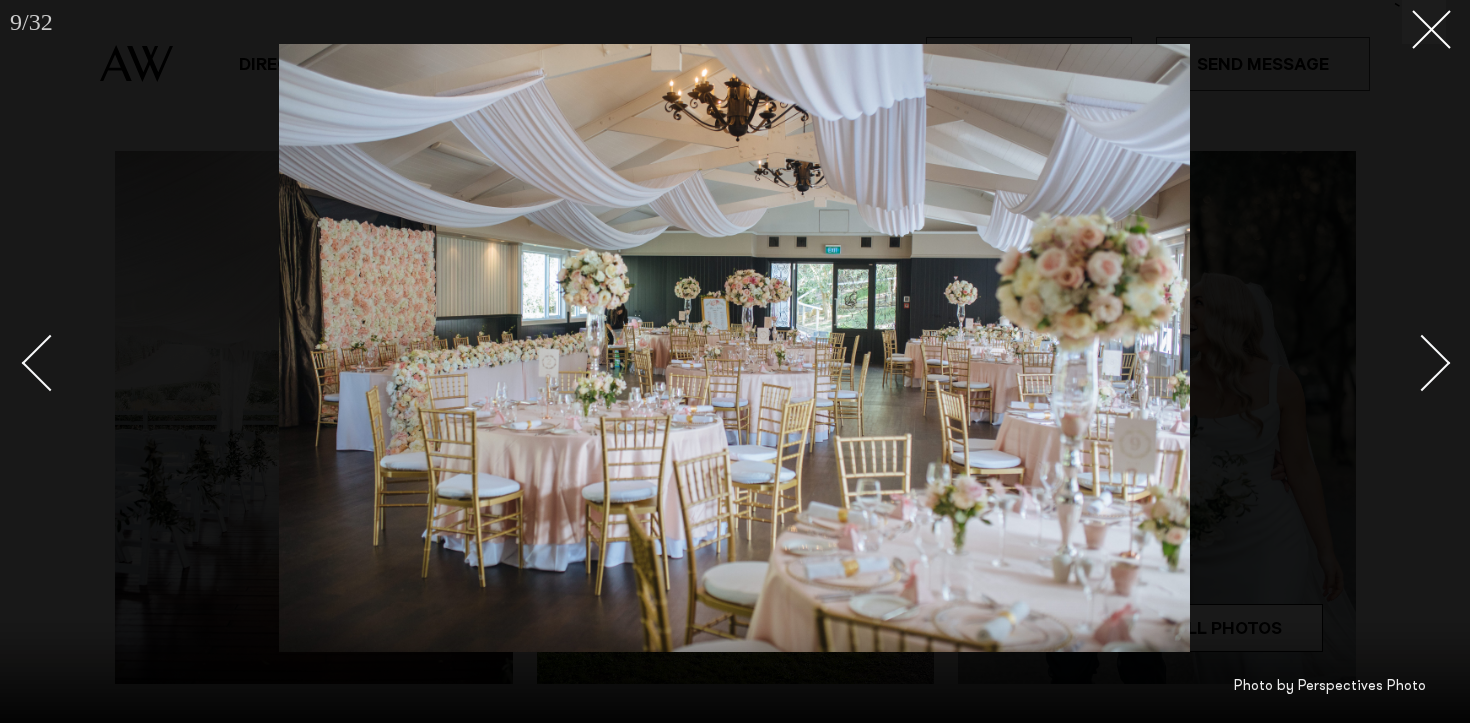 click at bounding box center (1411, 362) 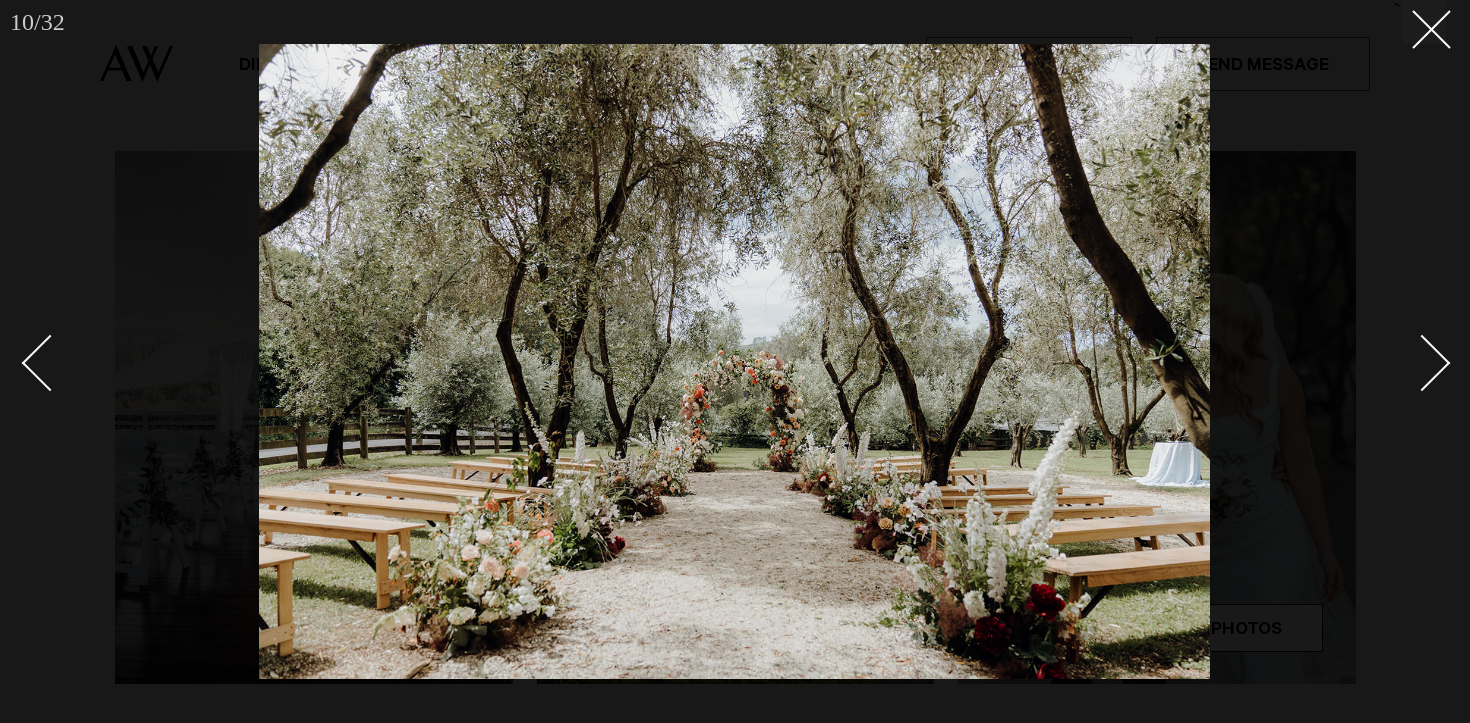 click at bounding box center (1411, 362) 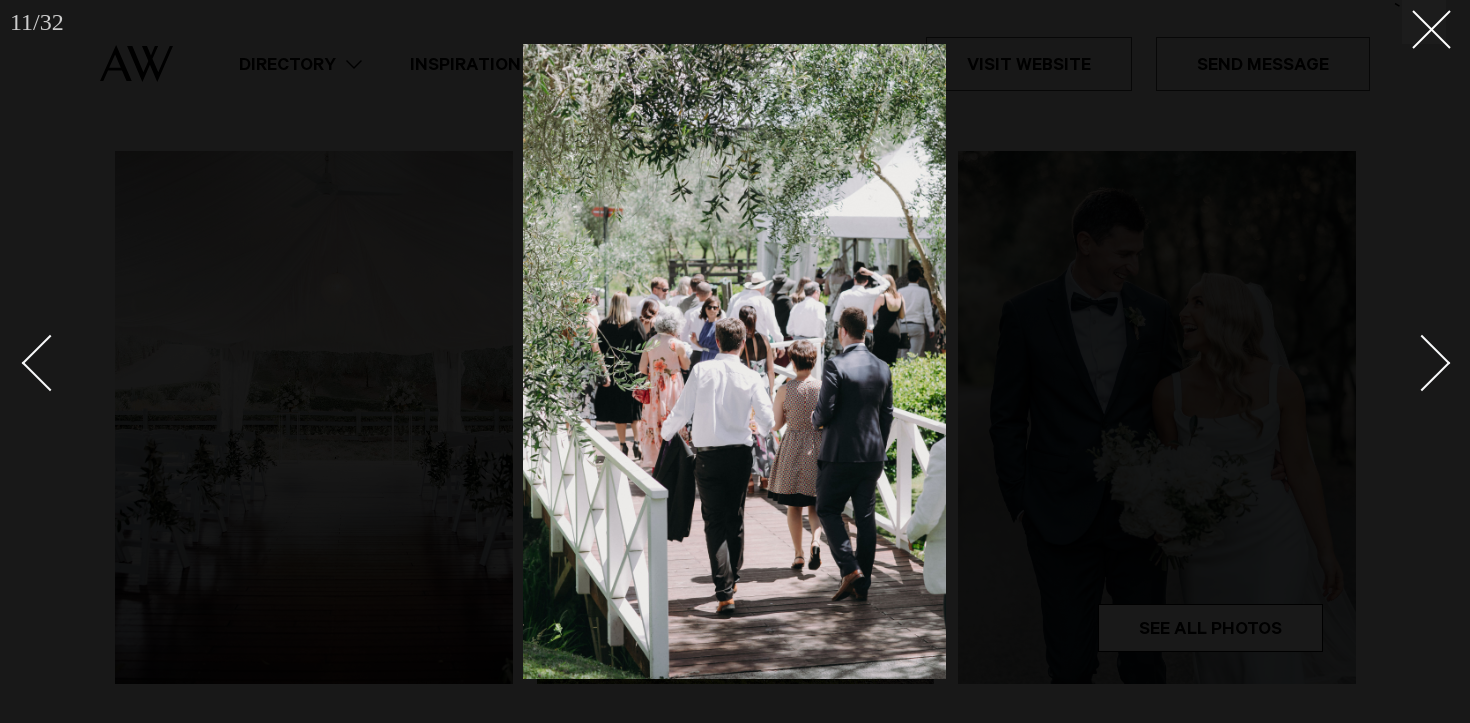 click at bounding box center (1411, 362) 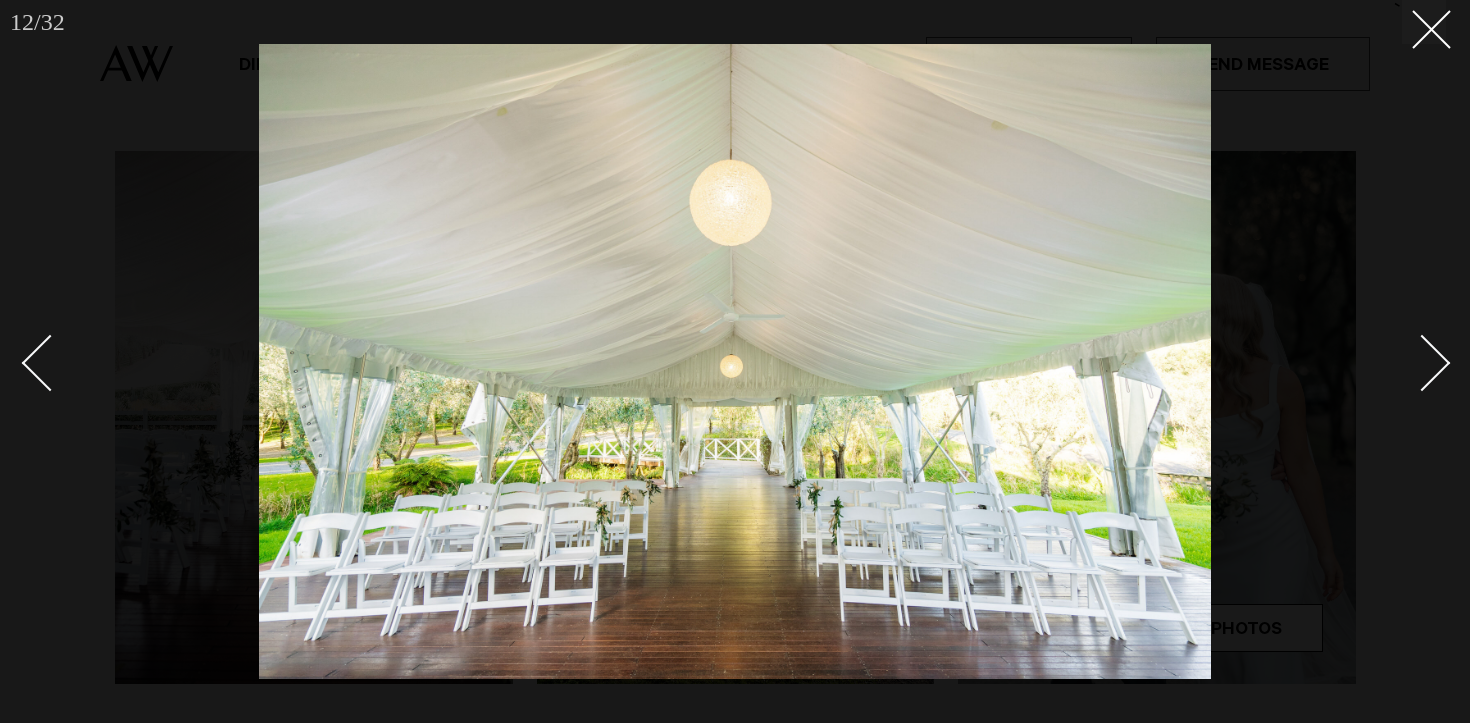 click at bounding box center [1411, 362] 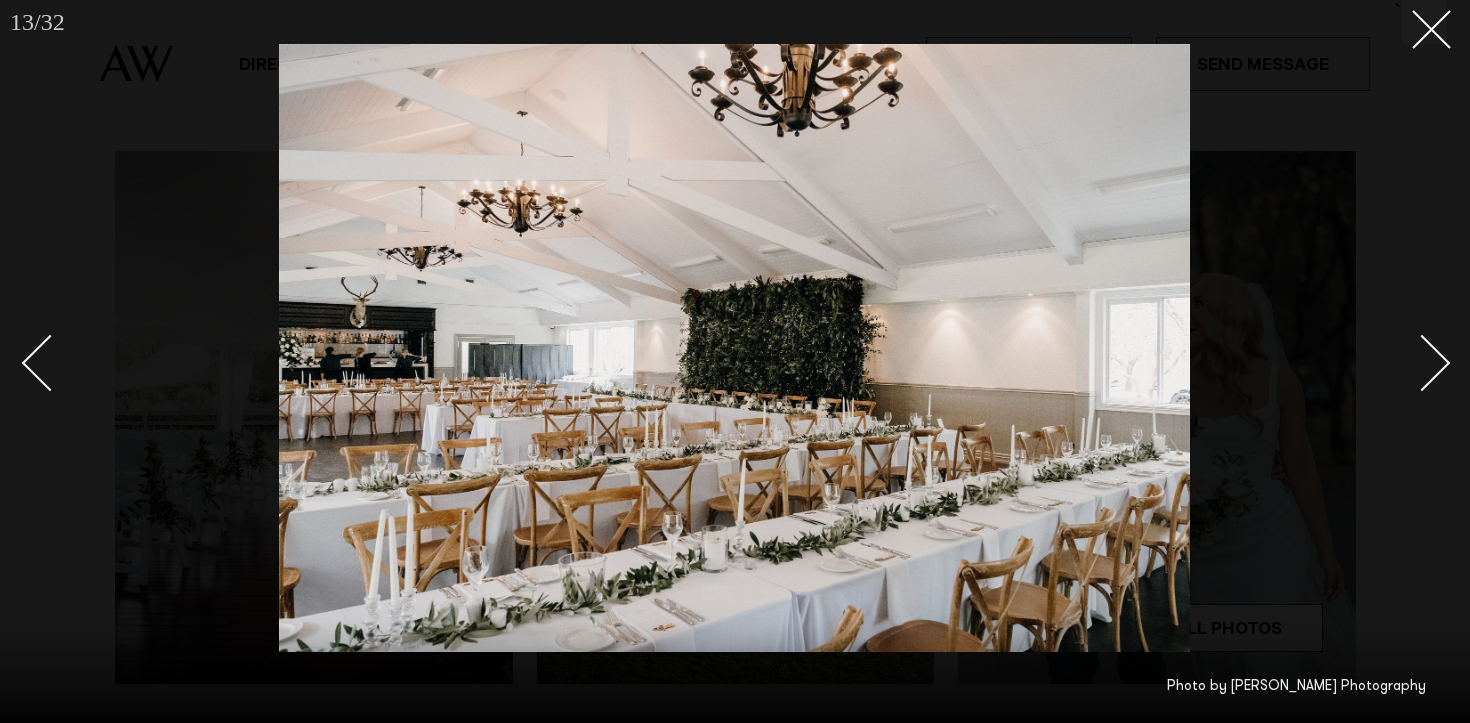 click at bounding box center (1411, 362) 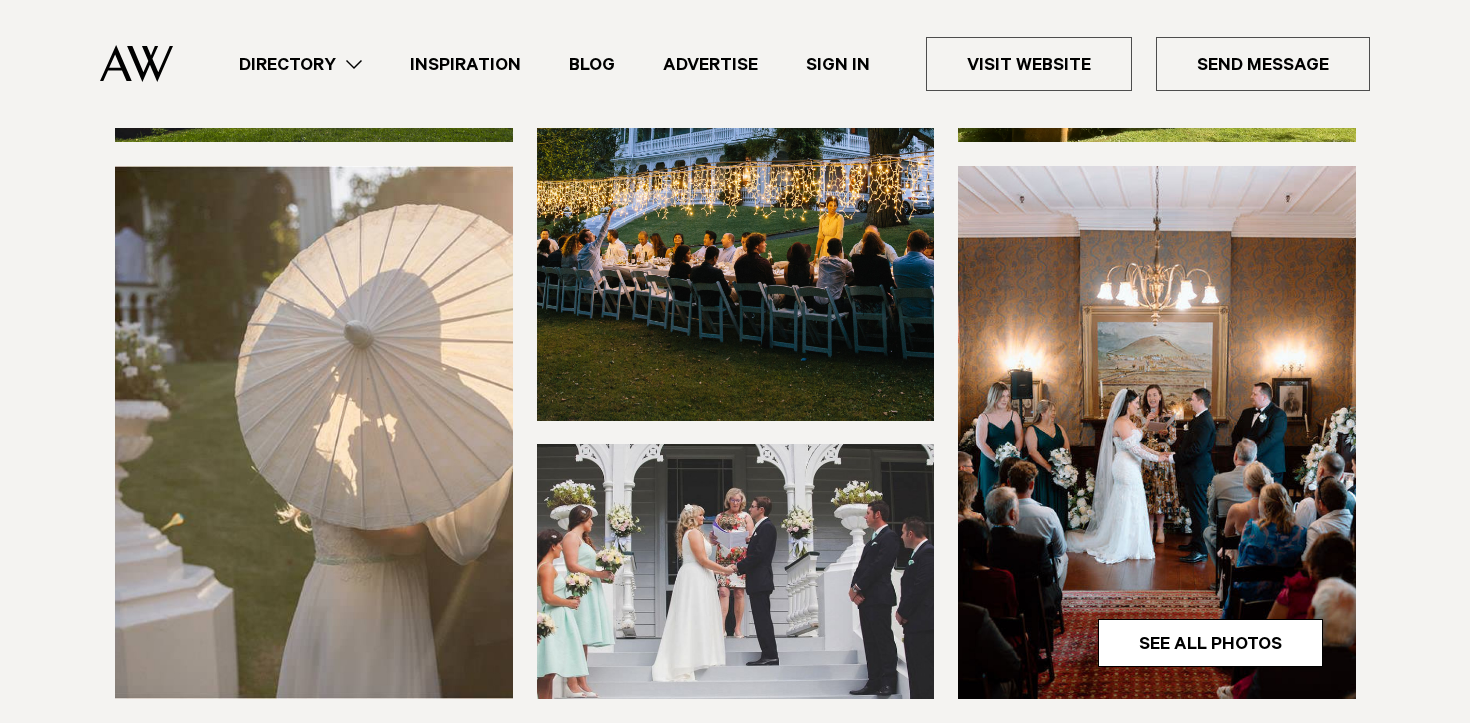 scroll, scrollTop: 472, scrollLeft: 0, axis: vertical 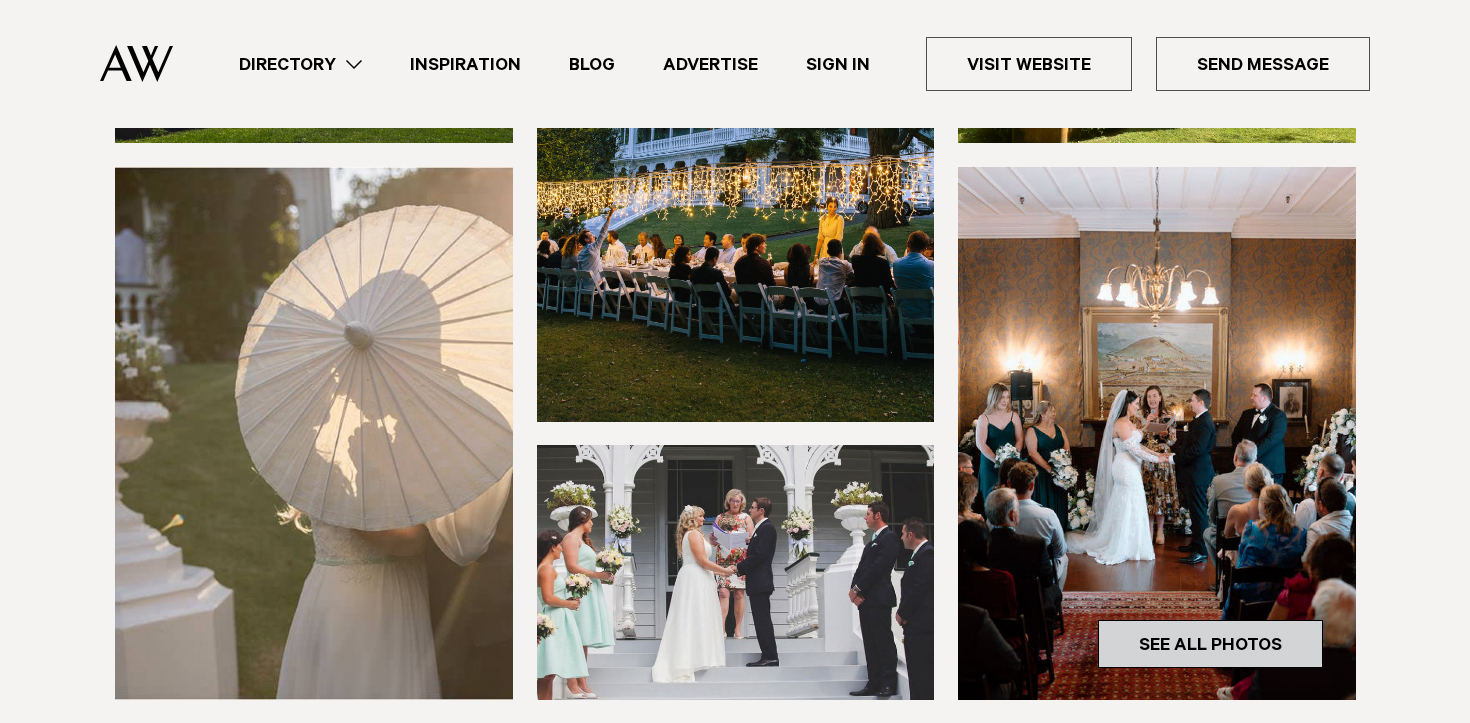 click on "See All Photos" at bounding box center (1210, 644) 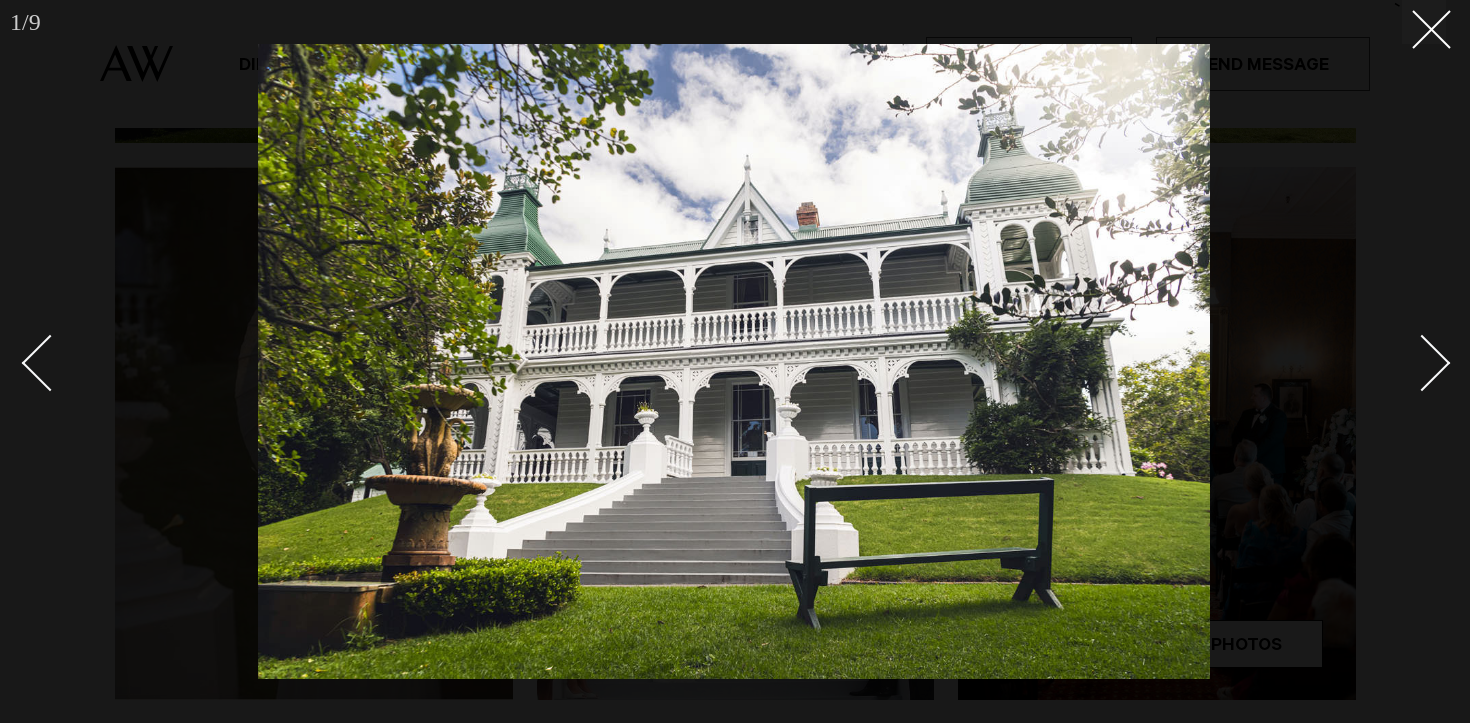 click at bounding box center (1422, 362) 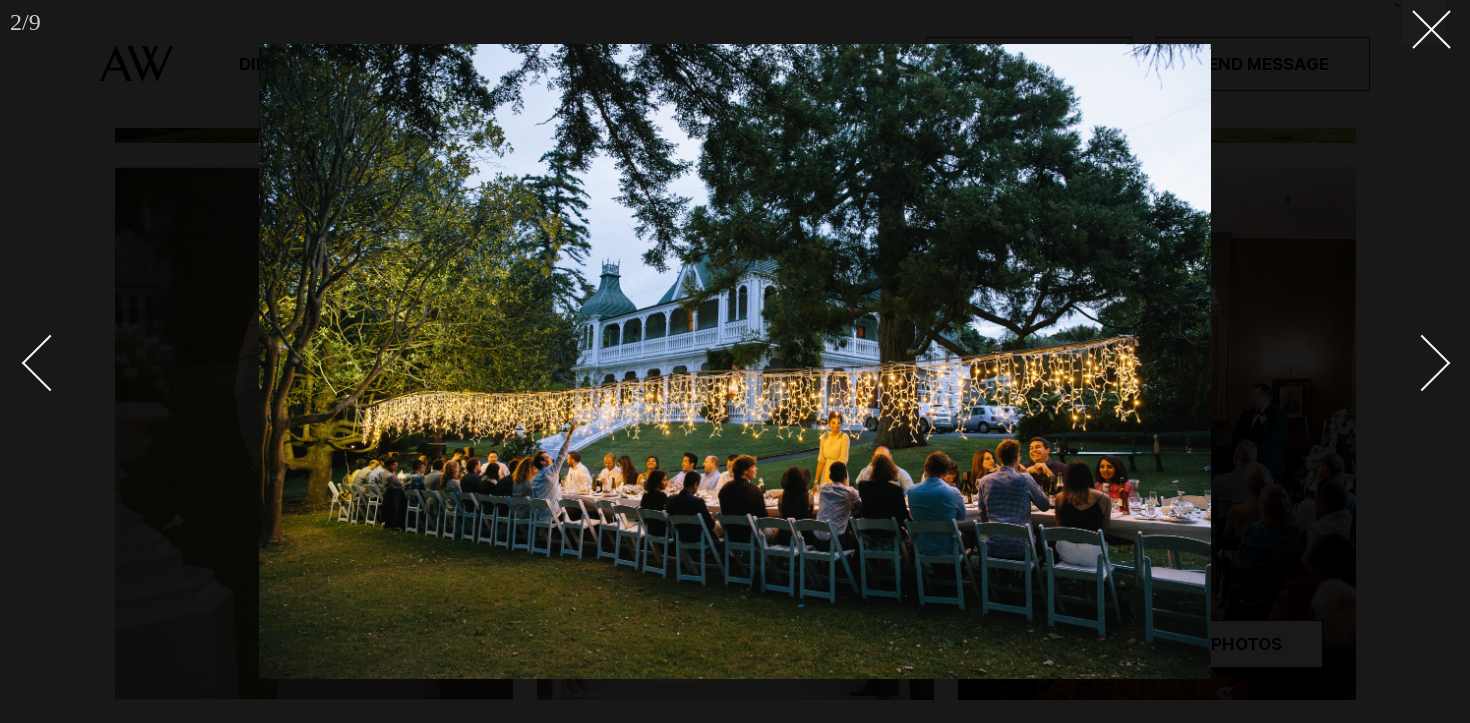 click at bounding box center (1422, 362) 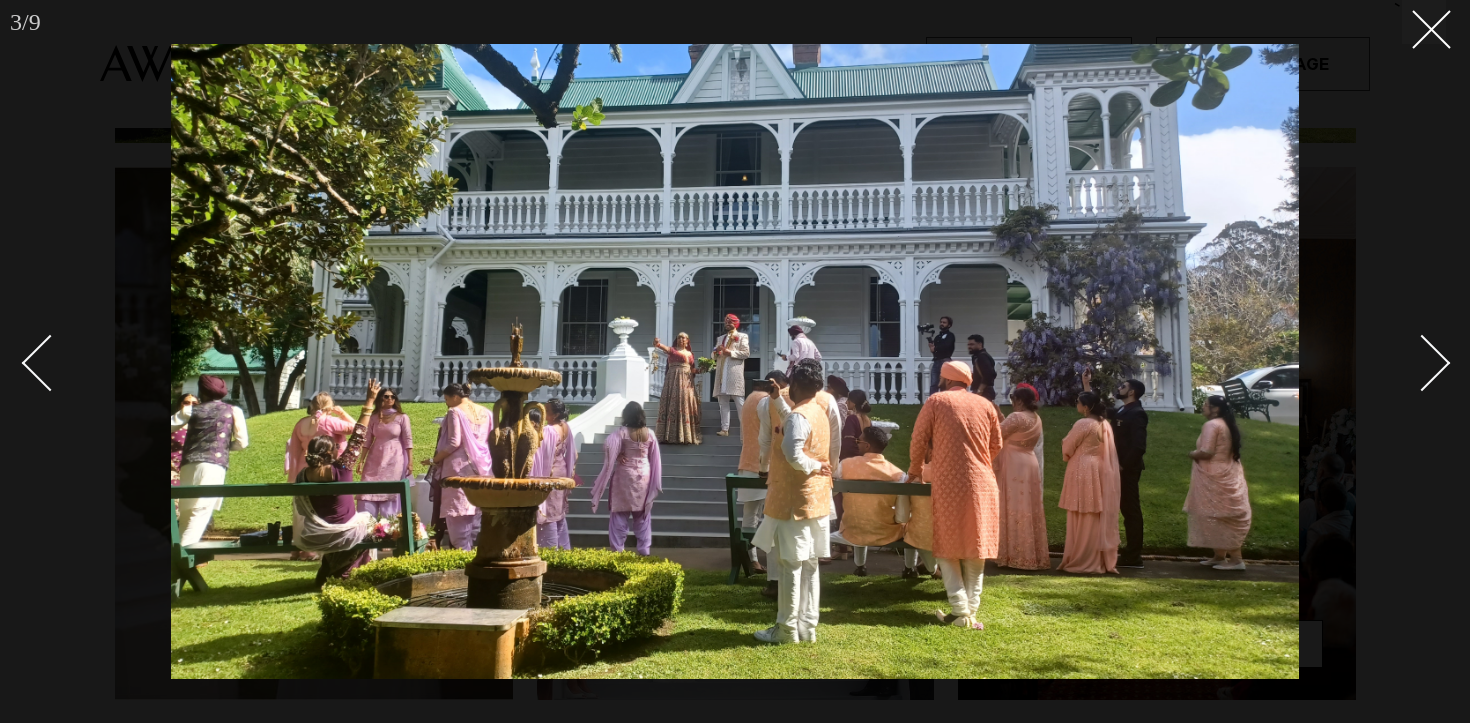 click at bounding box center [1422, 362] 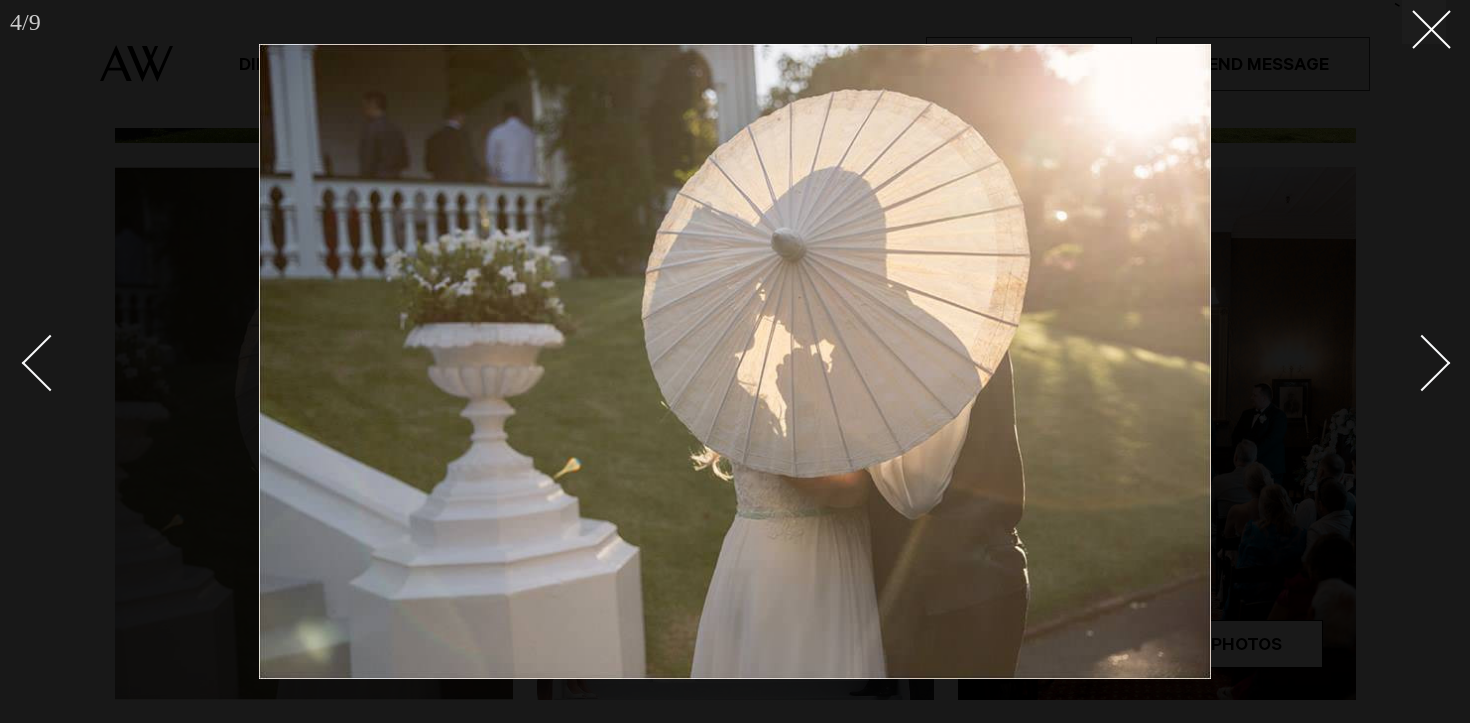 click at bounding box center (1422, 362) 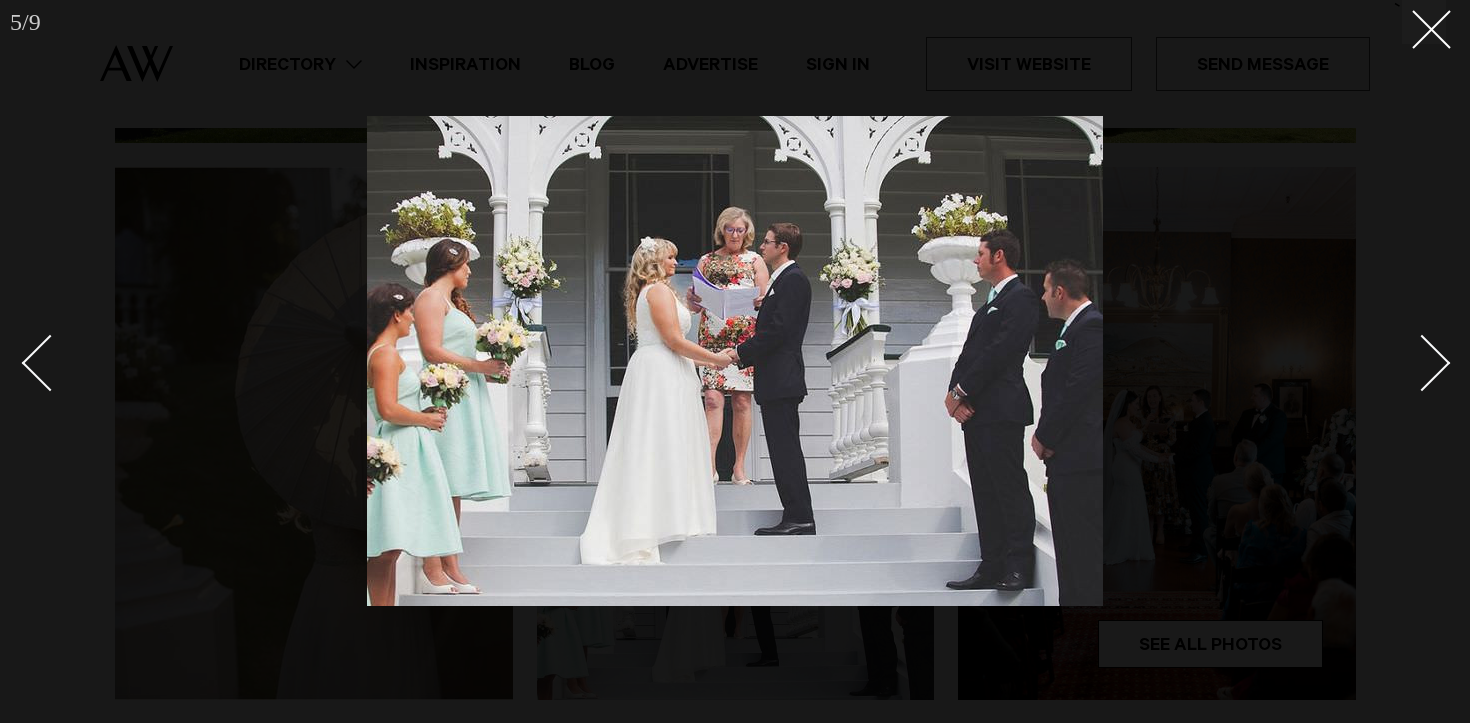 click at bounding box center [1422, 362] 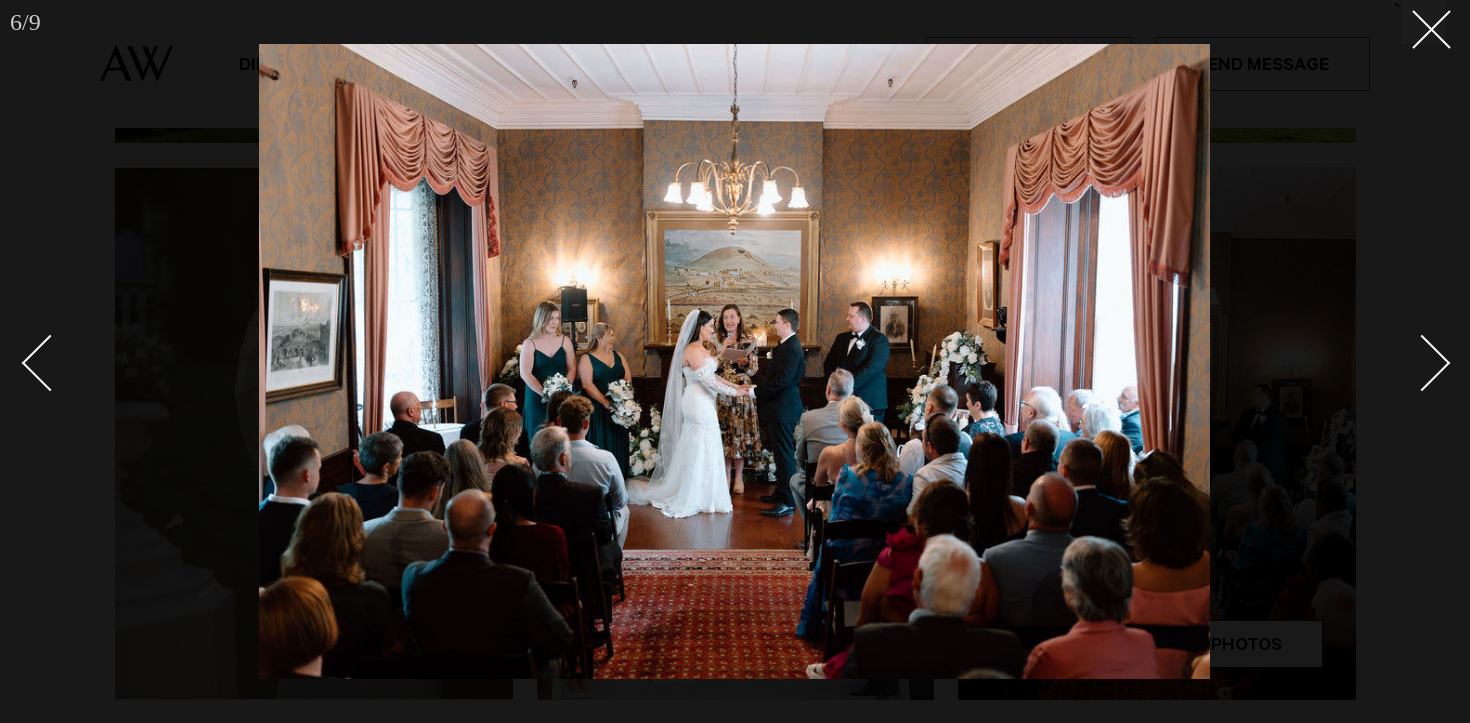 click at bounding box center (1422, 362) 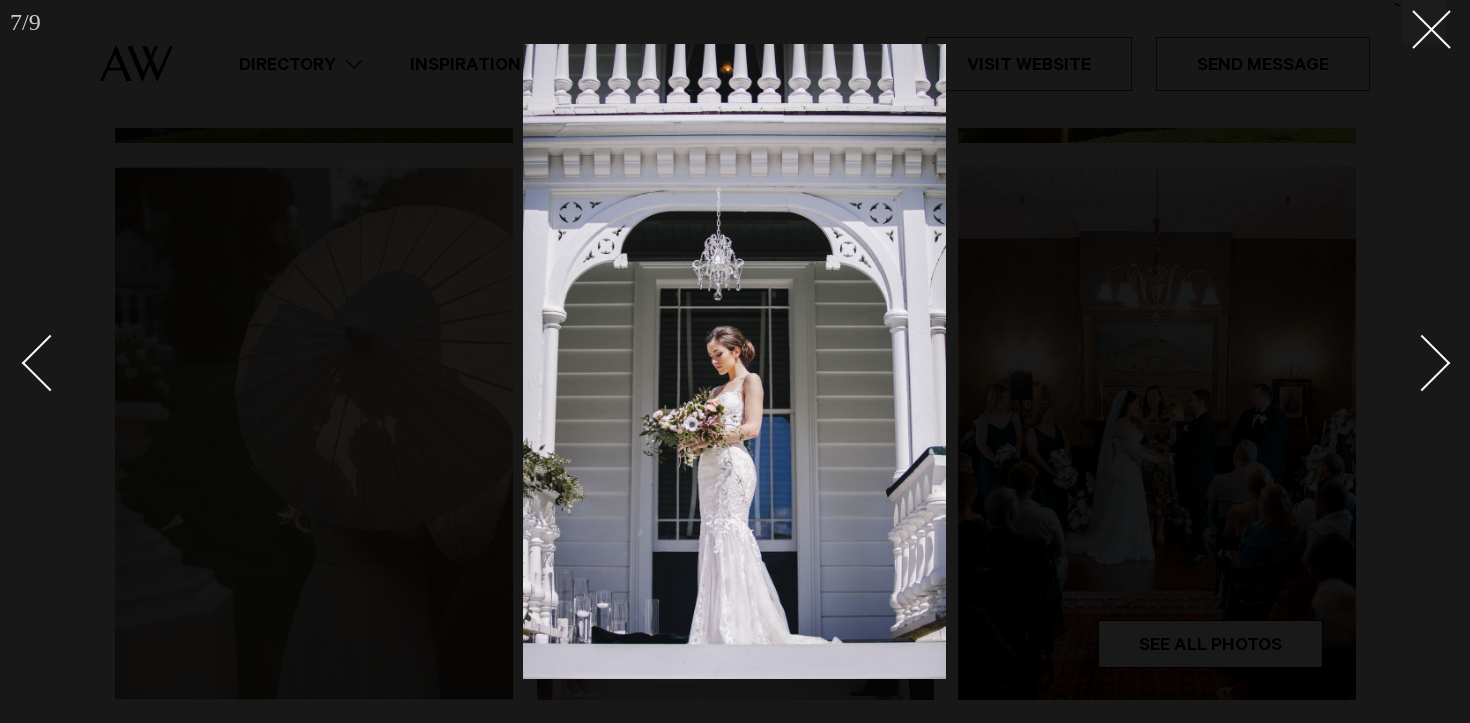 click at bounding box center [1422, 362] 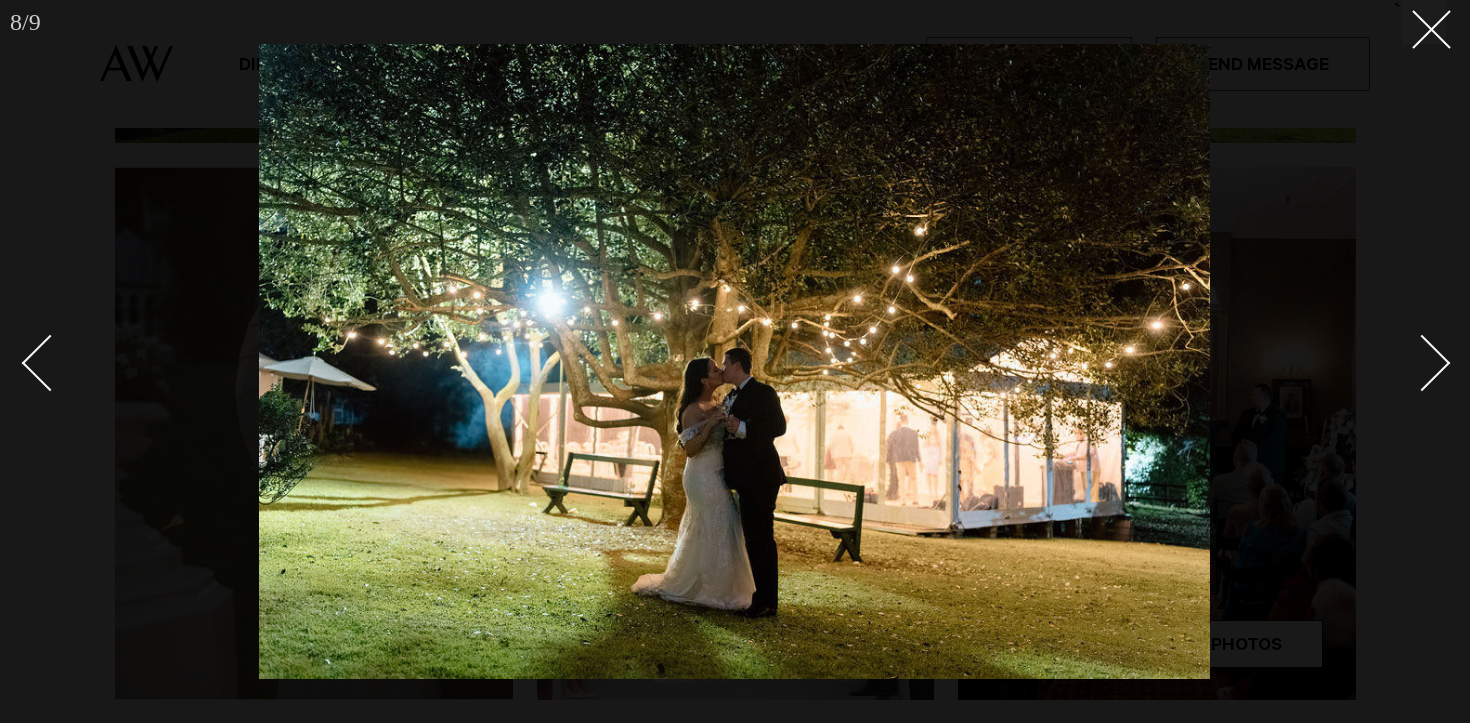 click at bounding box center [1422, 362] 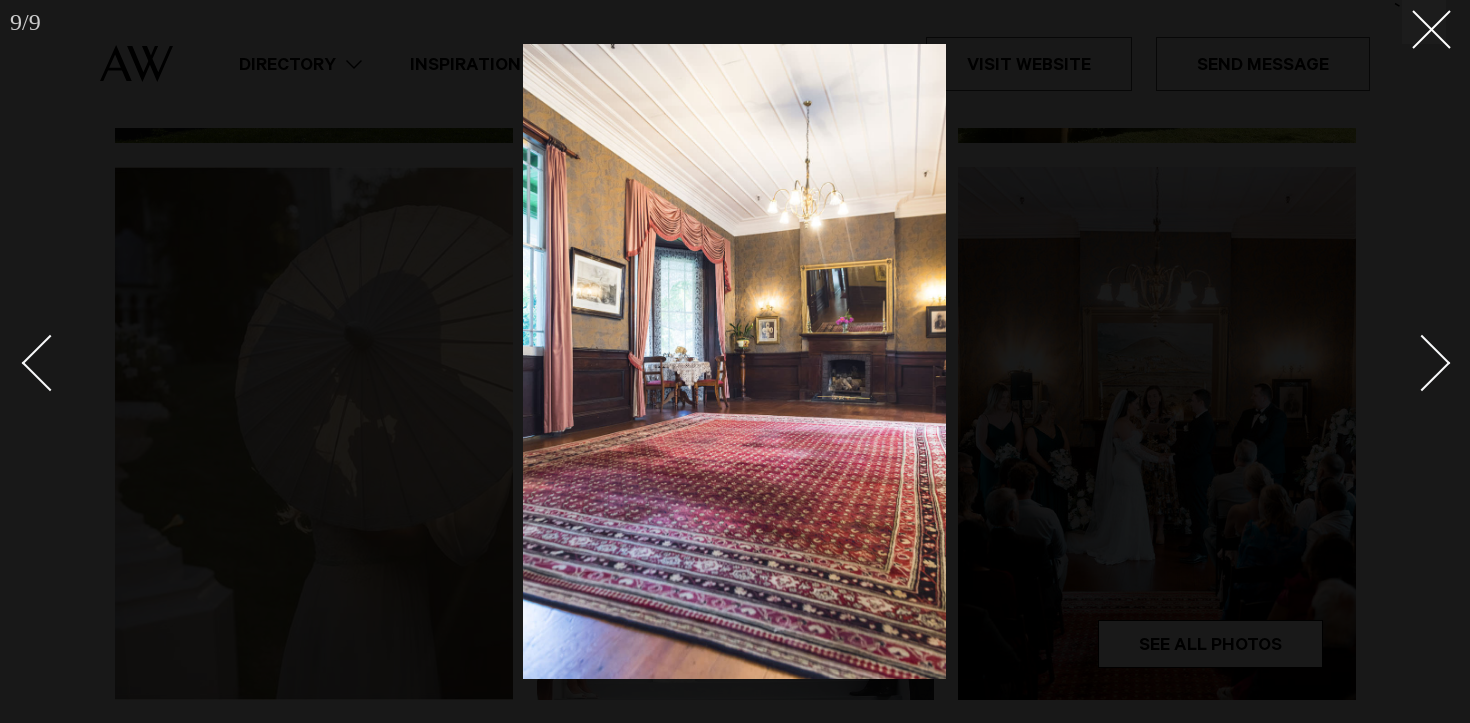 click at bounding box center (1422, 362) 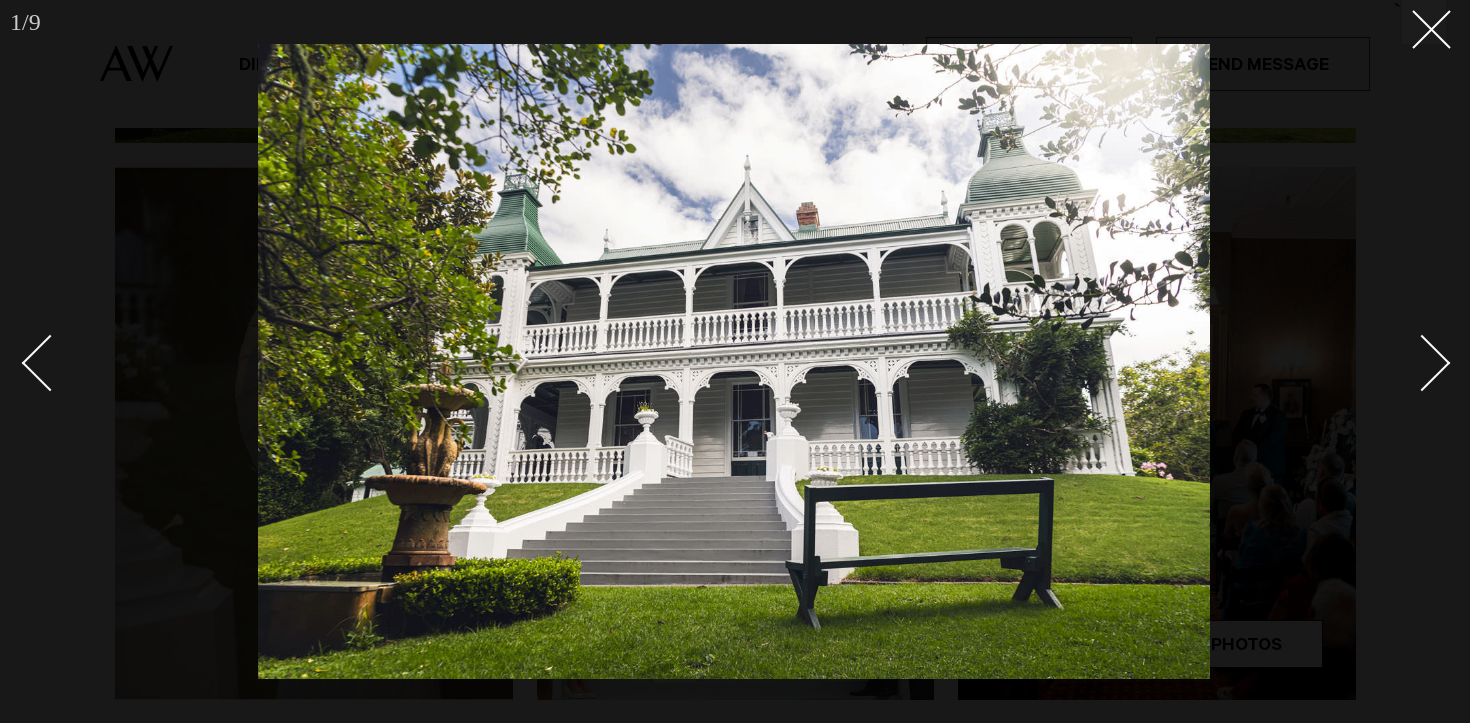 click at bounding box center [1422, 362] 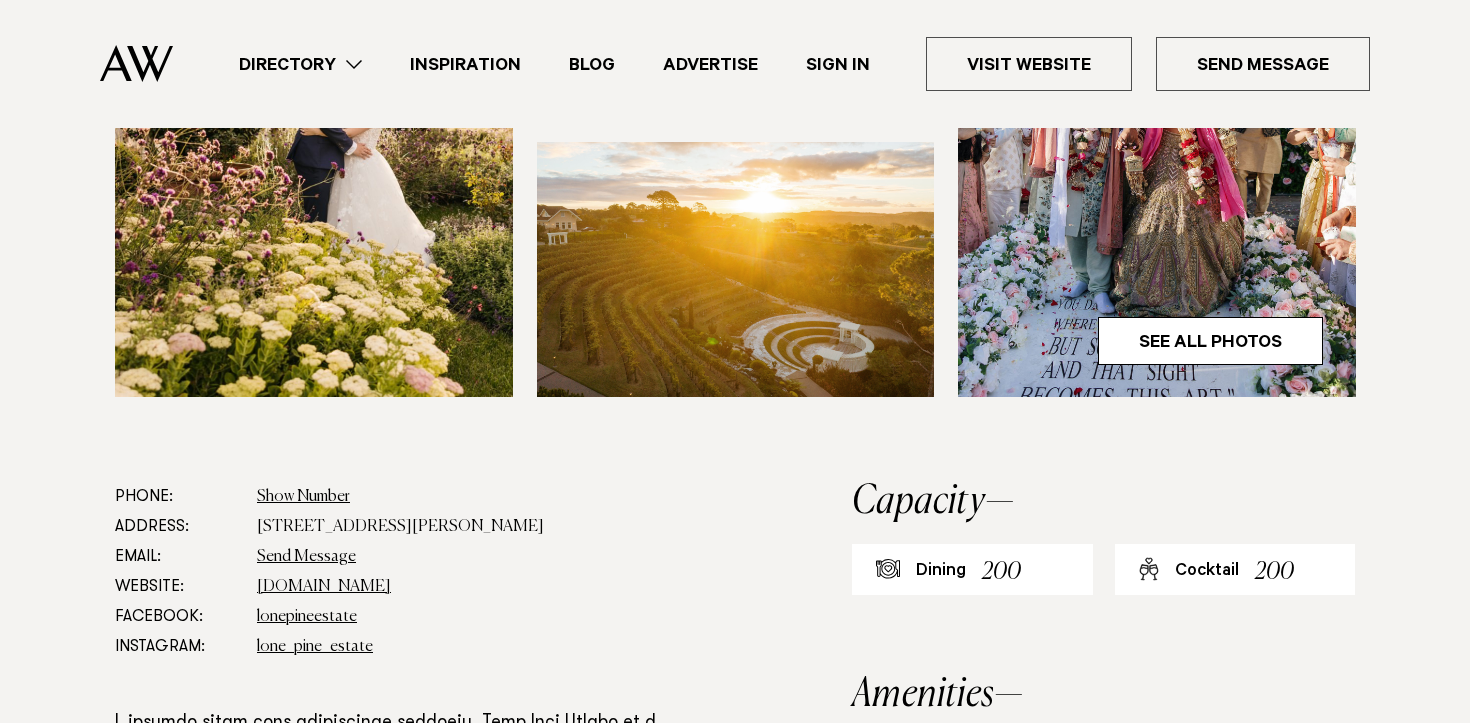 scroll, scrollTop: 756, scrollLeft: 0, axis: vertical 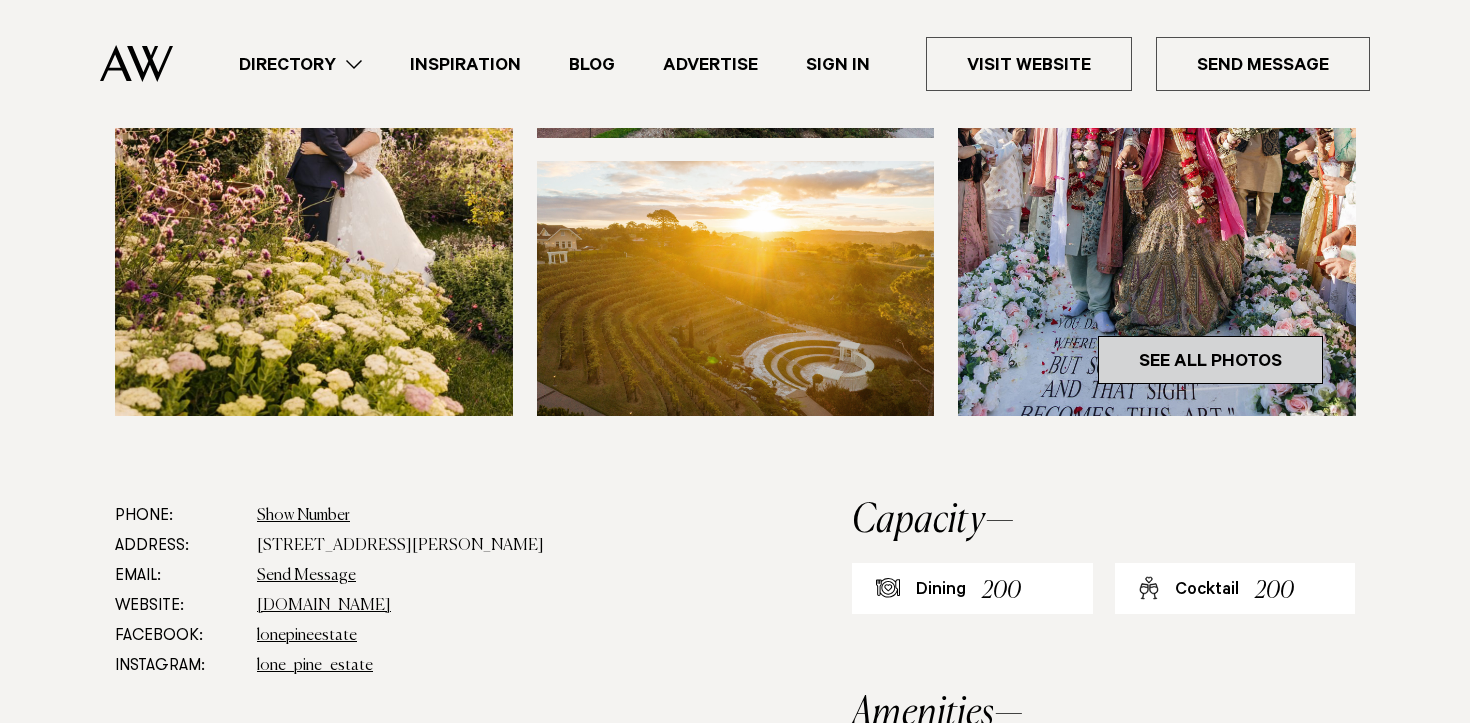 click on "See All Photos" at bounding box center (1210, 360) 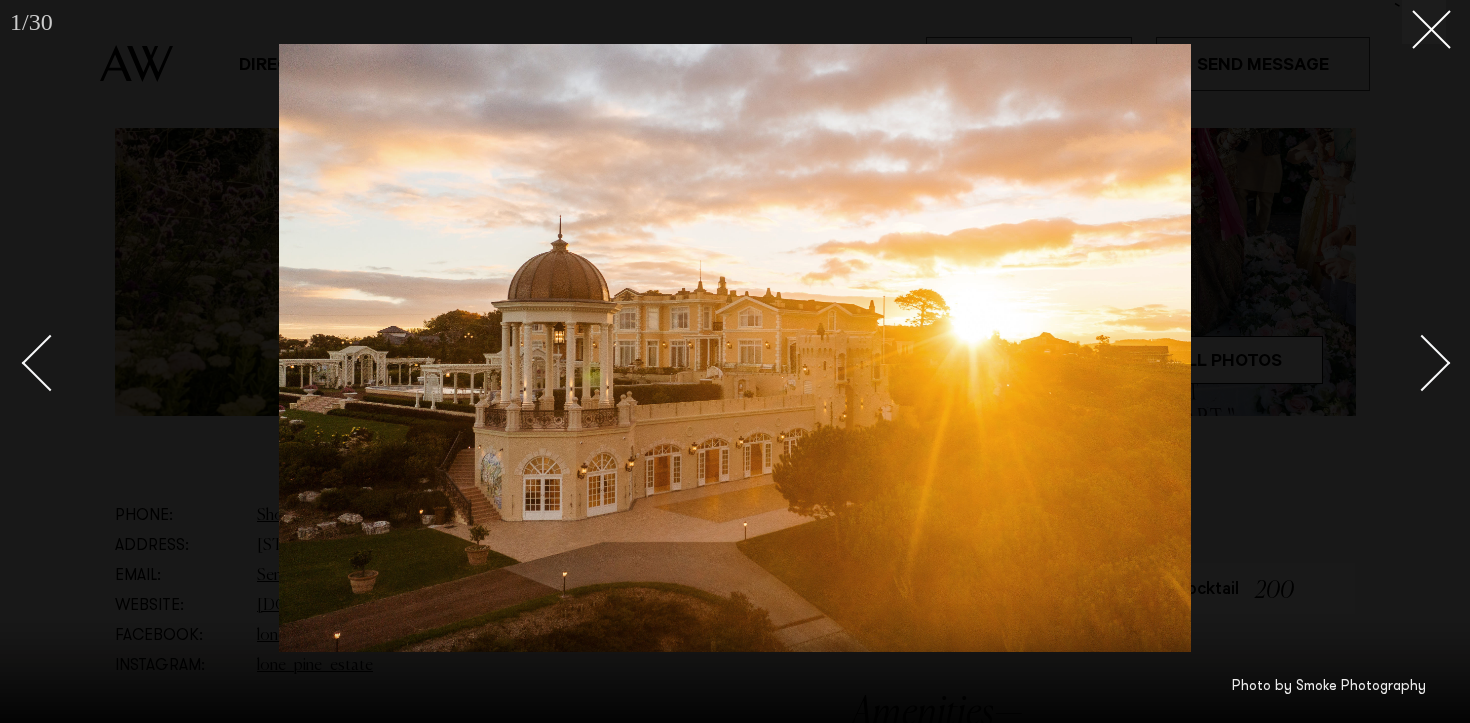 click at bounding box center [1422, 362] 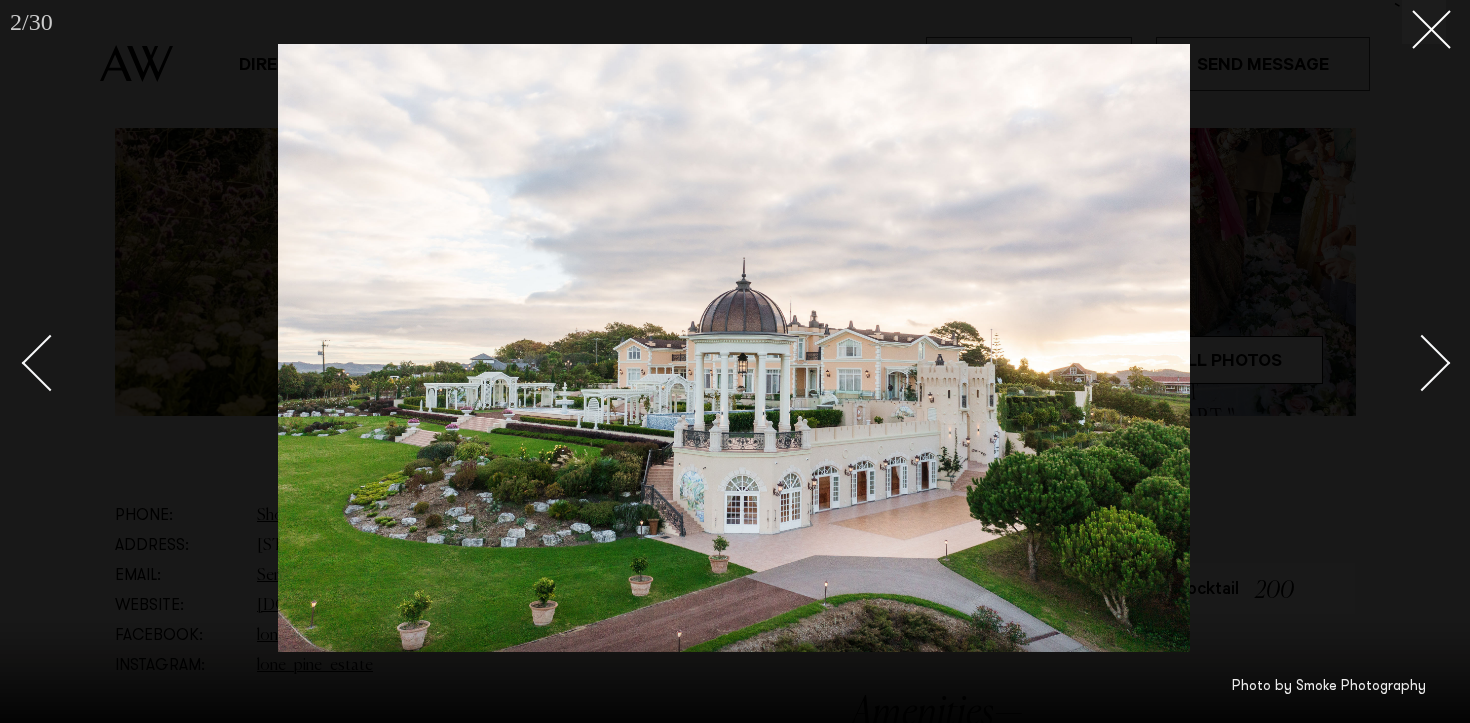 click at bounding box center (1422, 362) 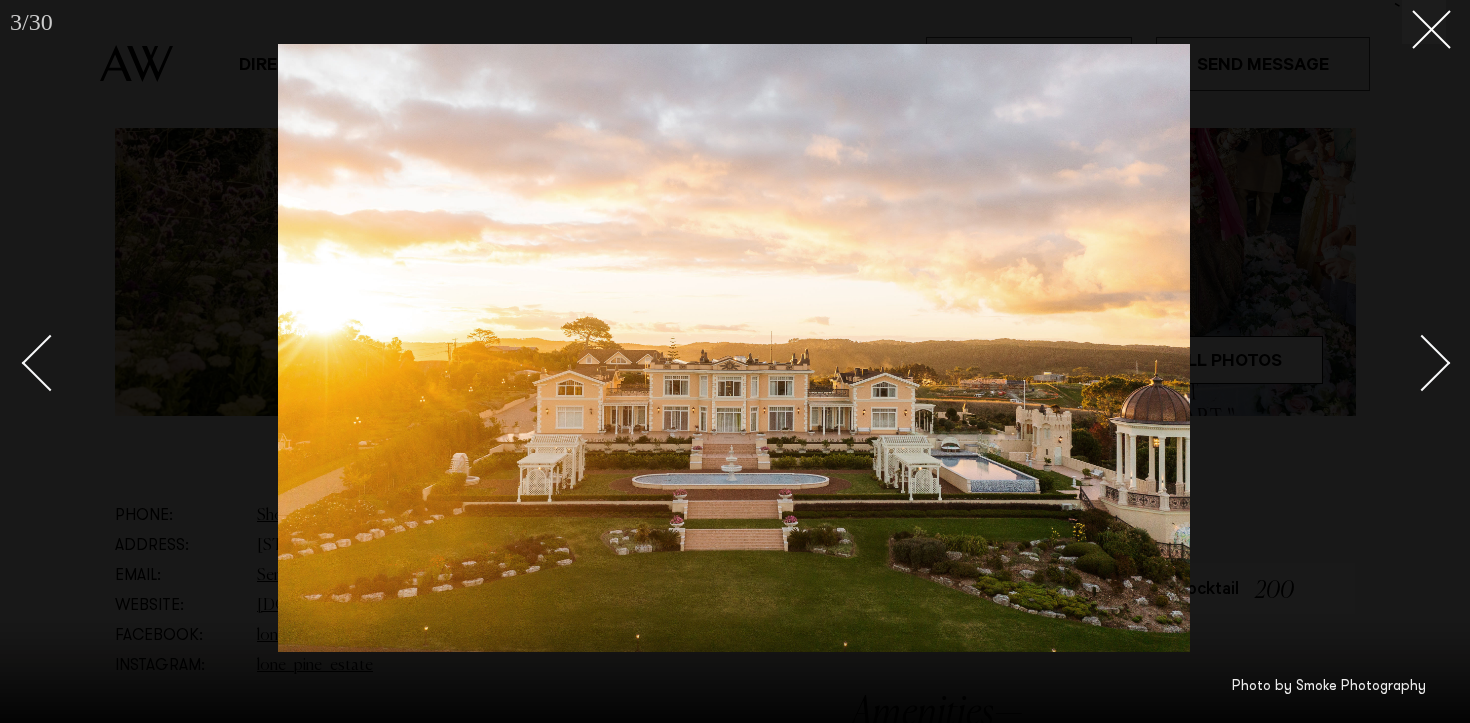 click at bounding box center (1422, 362) 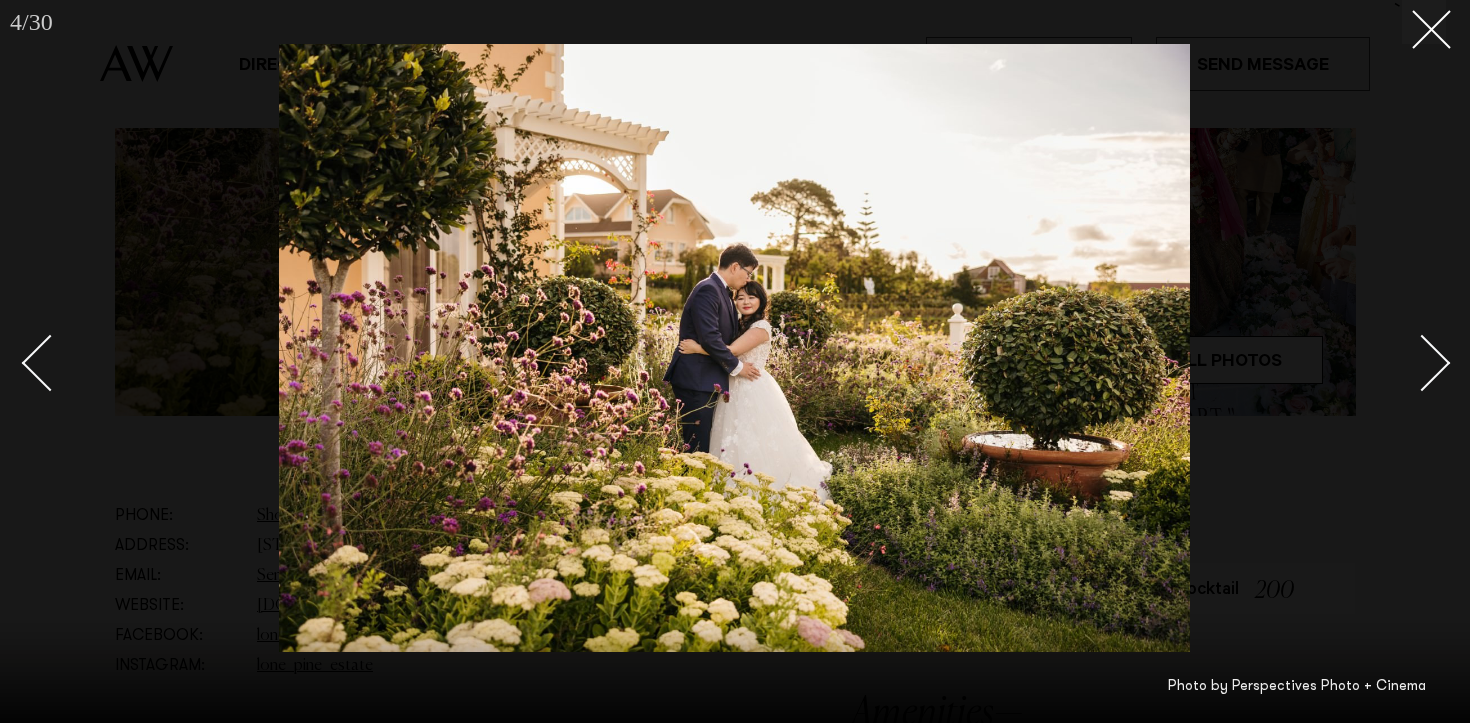 click at bounding box center [1422, 362] 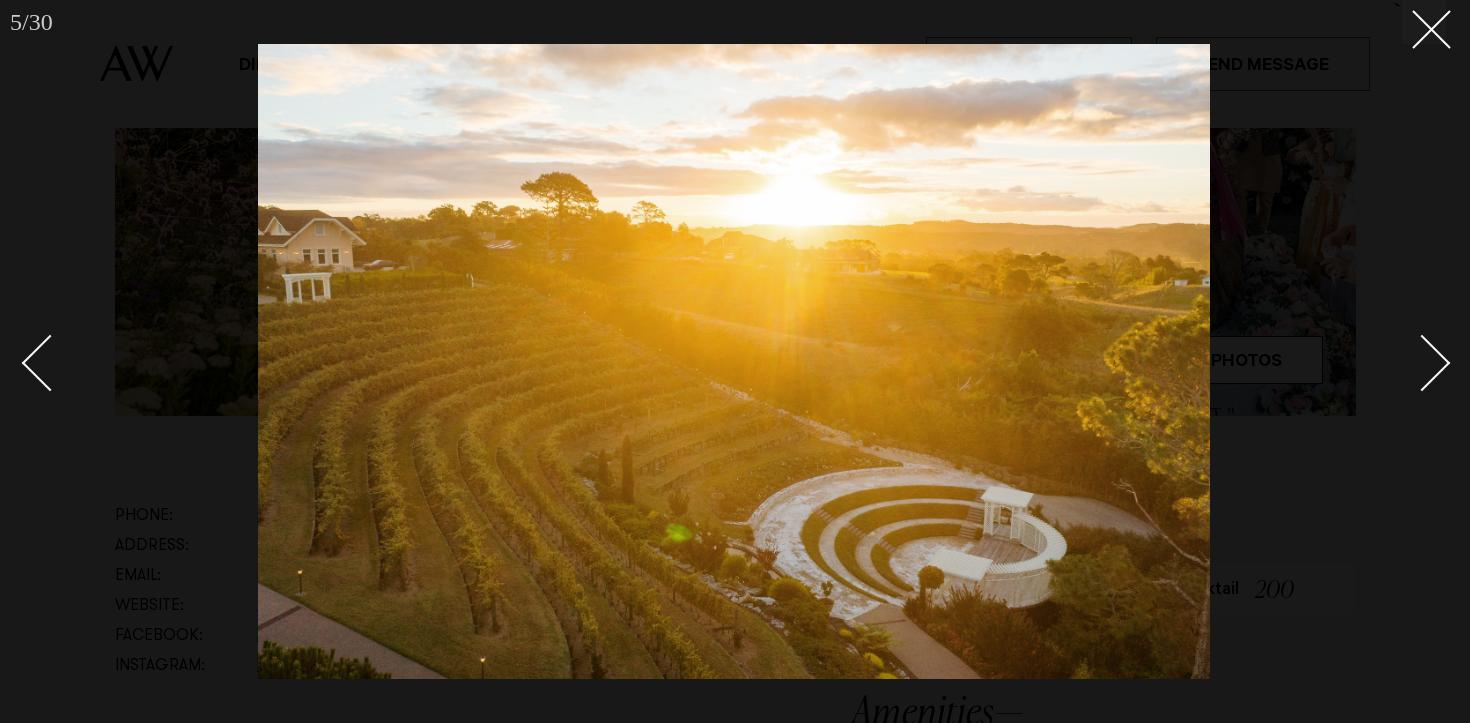 click at bounding box center (1422, 362) 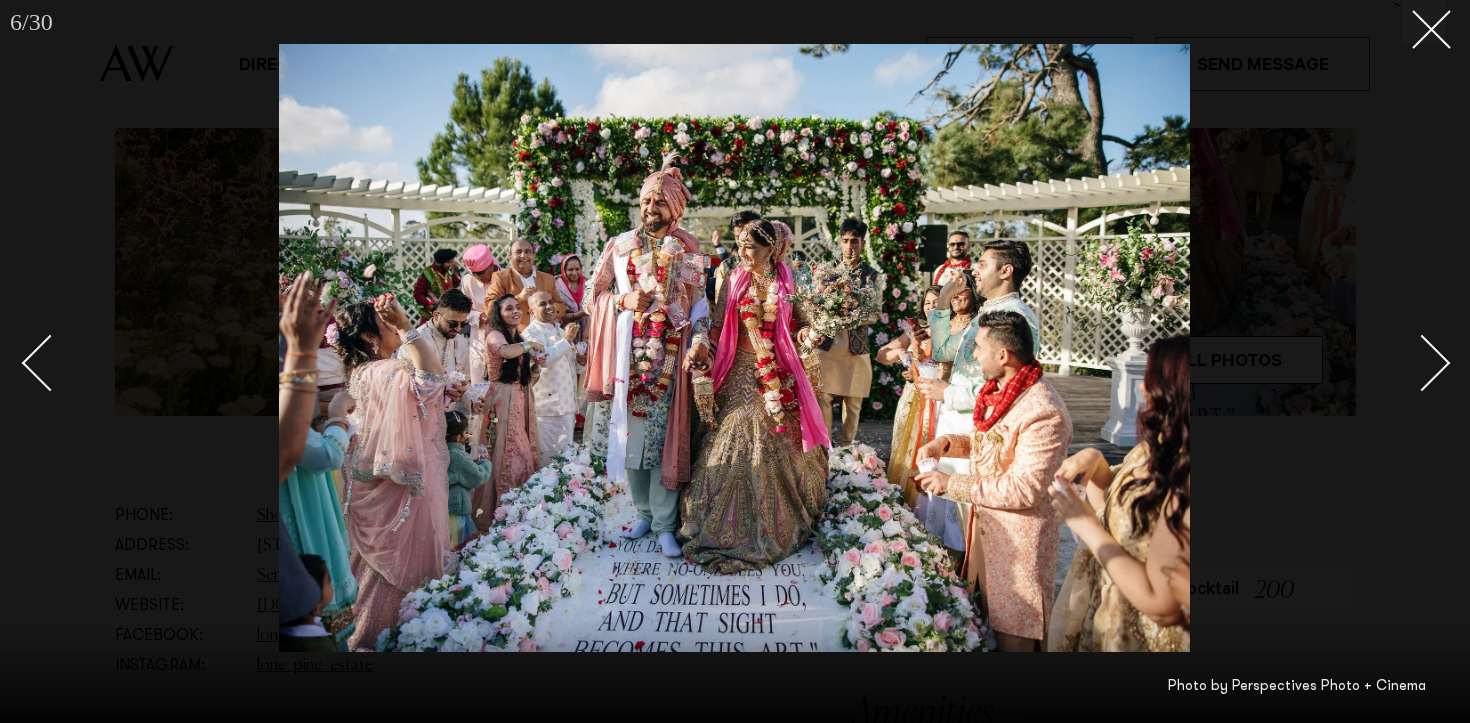 click at bounding box center [1422, 362] 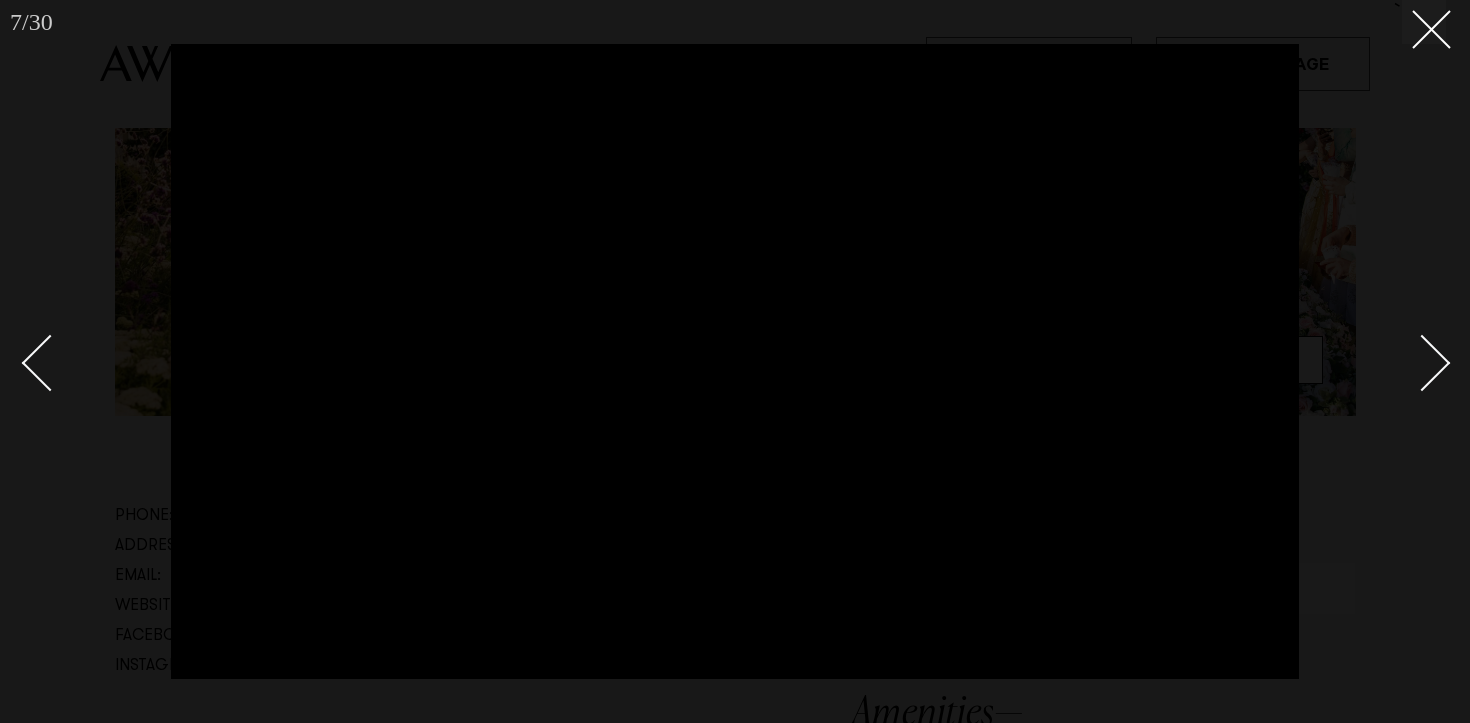 click at bounding box center [1422, 362] 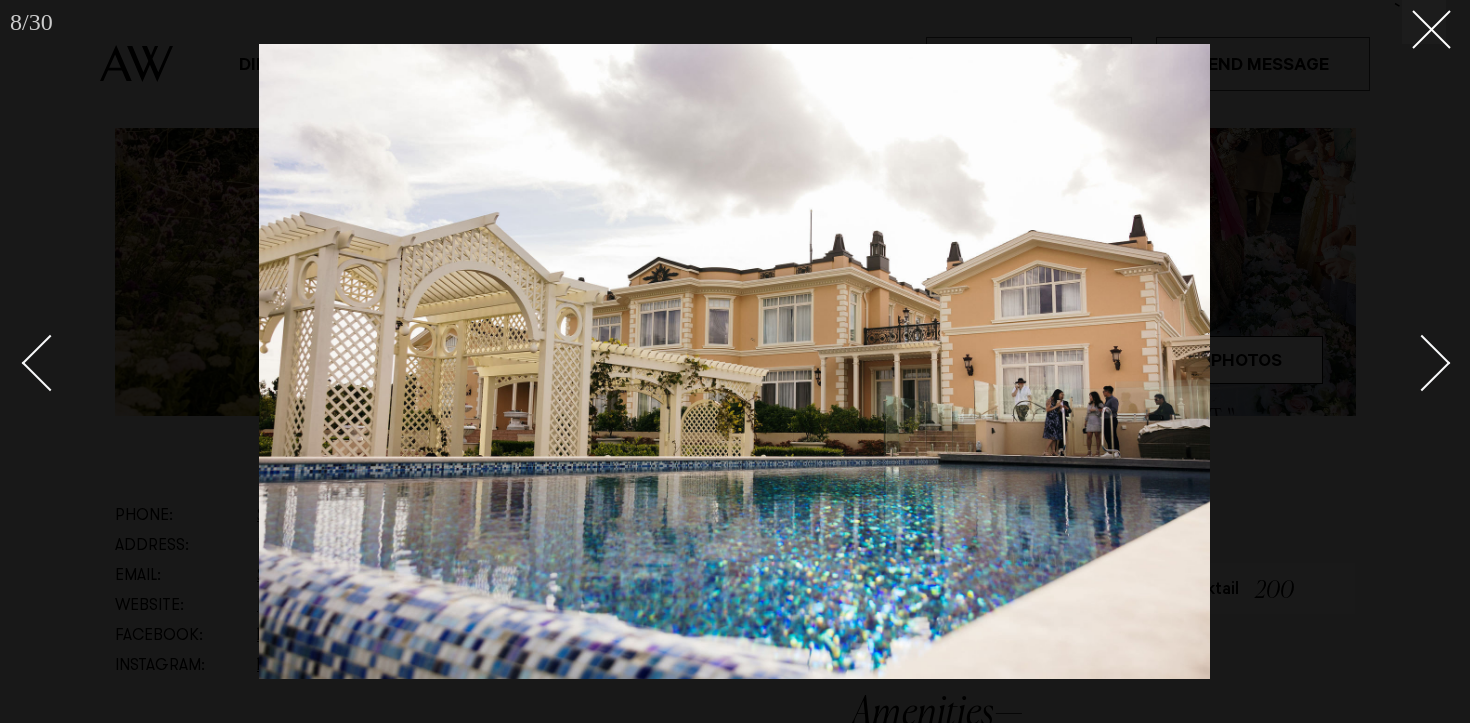 click at bounding box center [1422, 362] 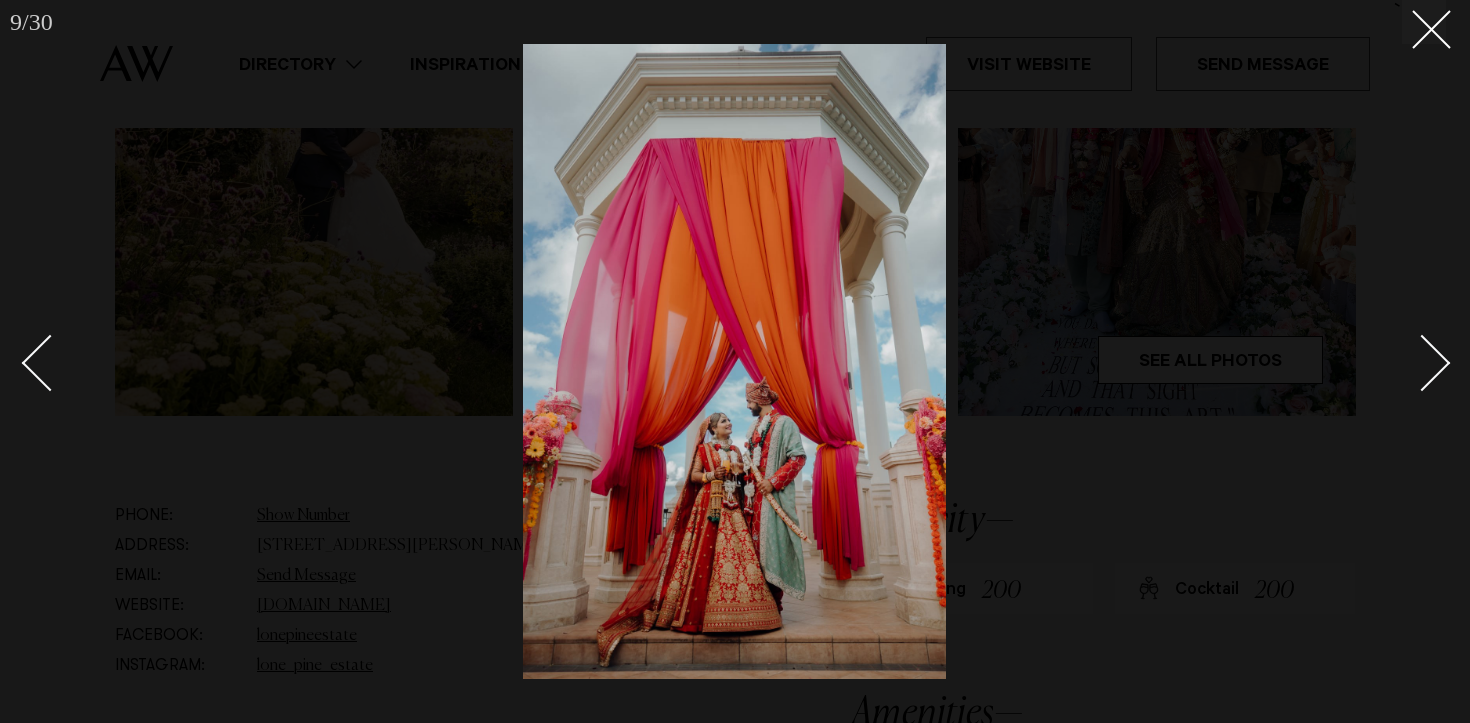 click at bounding box center (1422, 362) 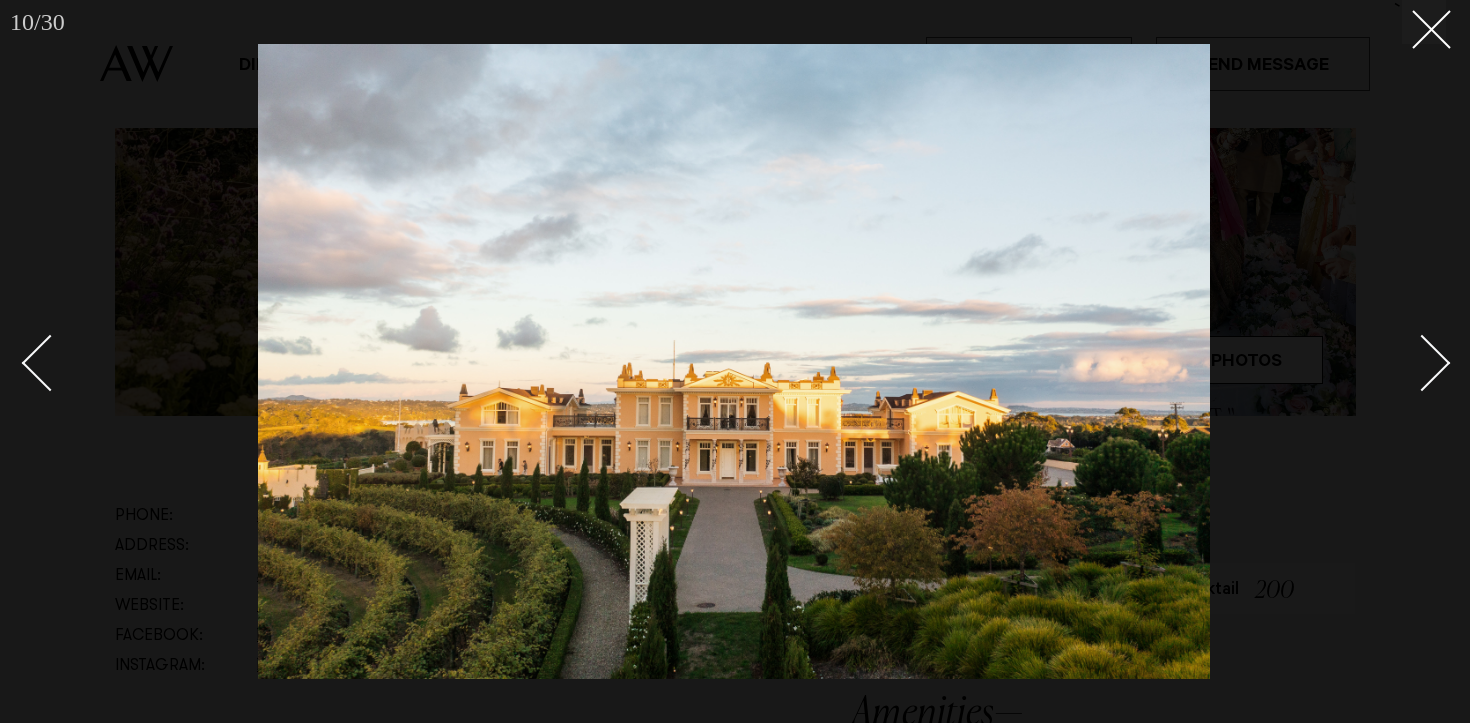 click at bounding box center (1422, 362) 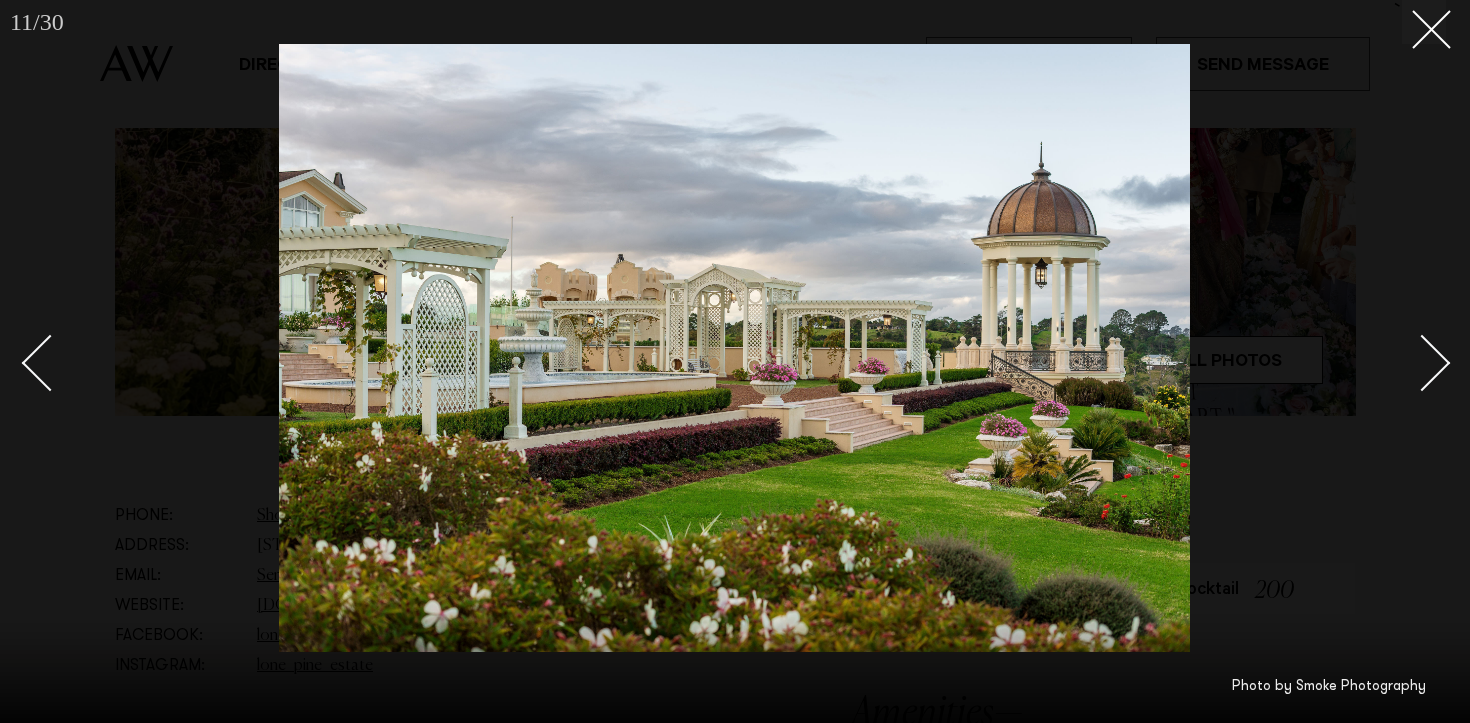 click at bounding box center [1422, 362] 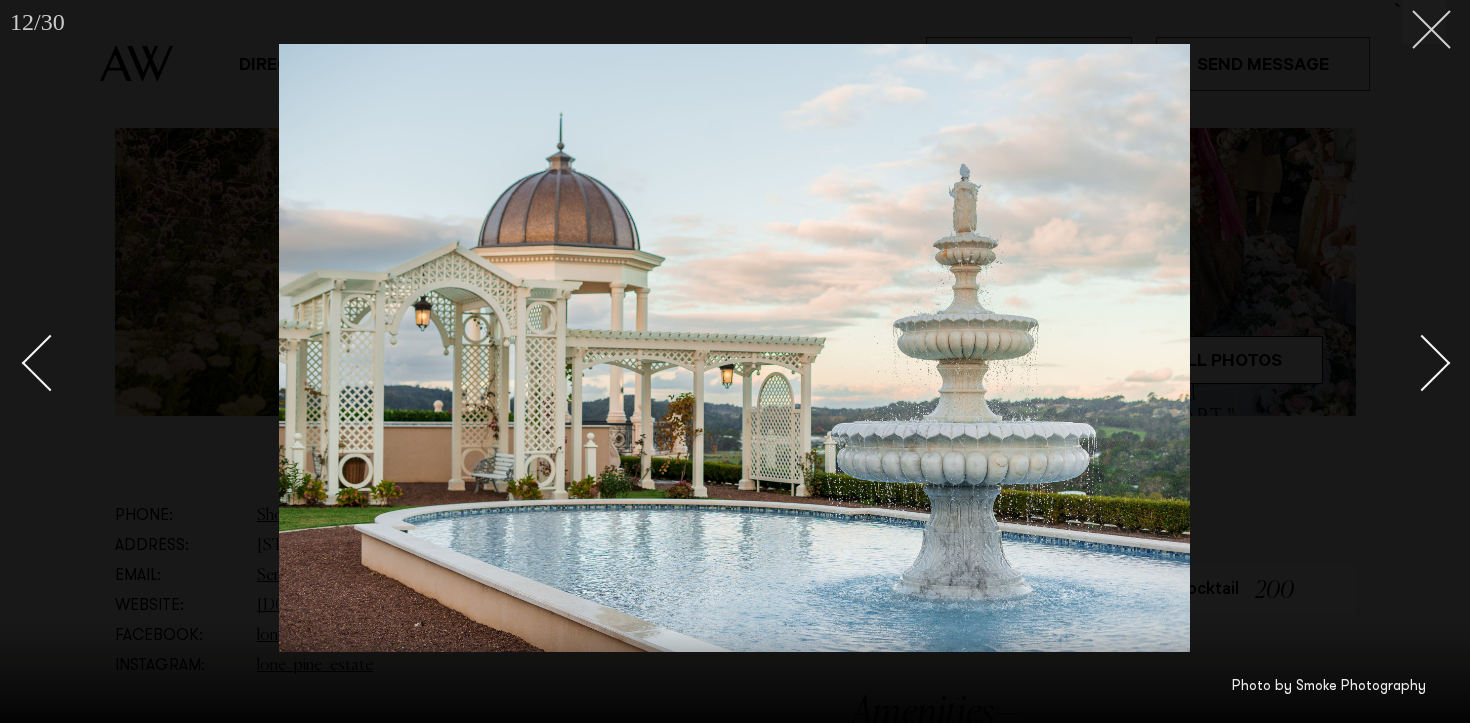 click 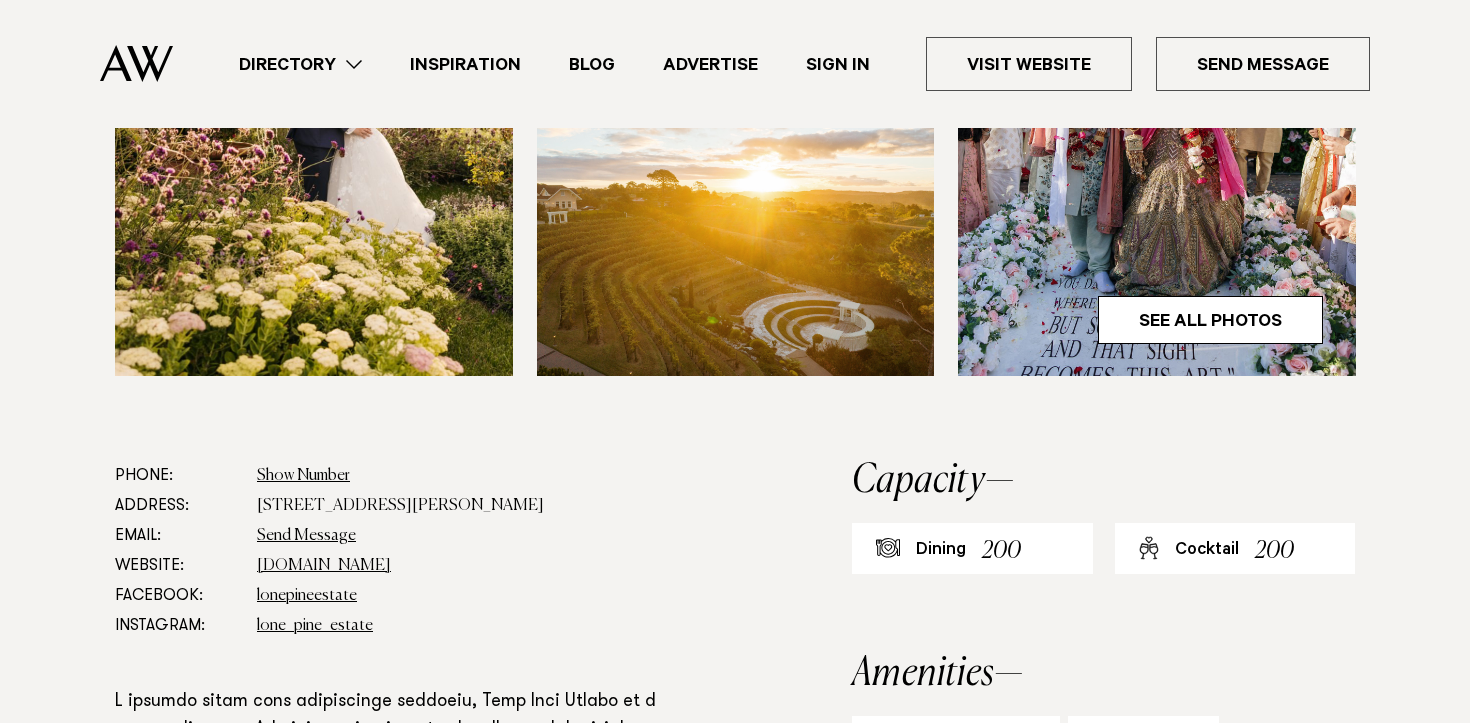 scroll, scrollTop: 1078, scrollLeft: 0, axis: vertical 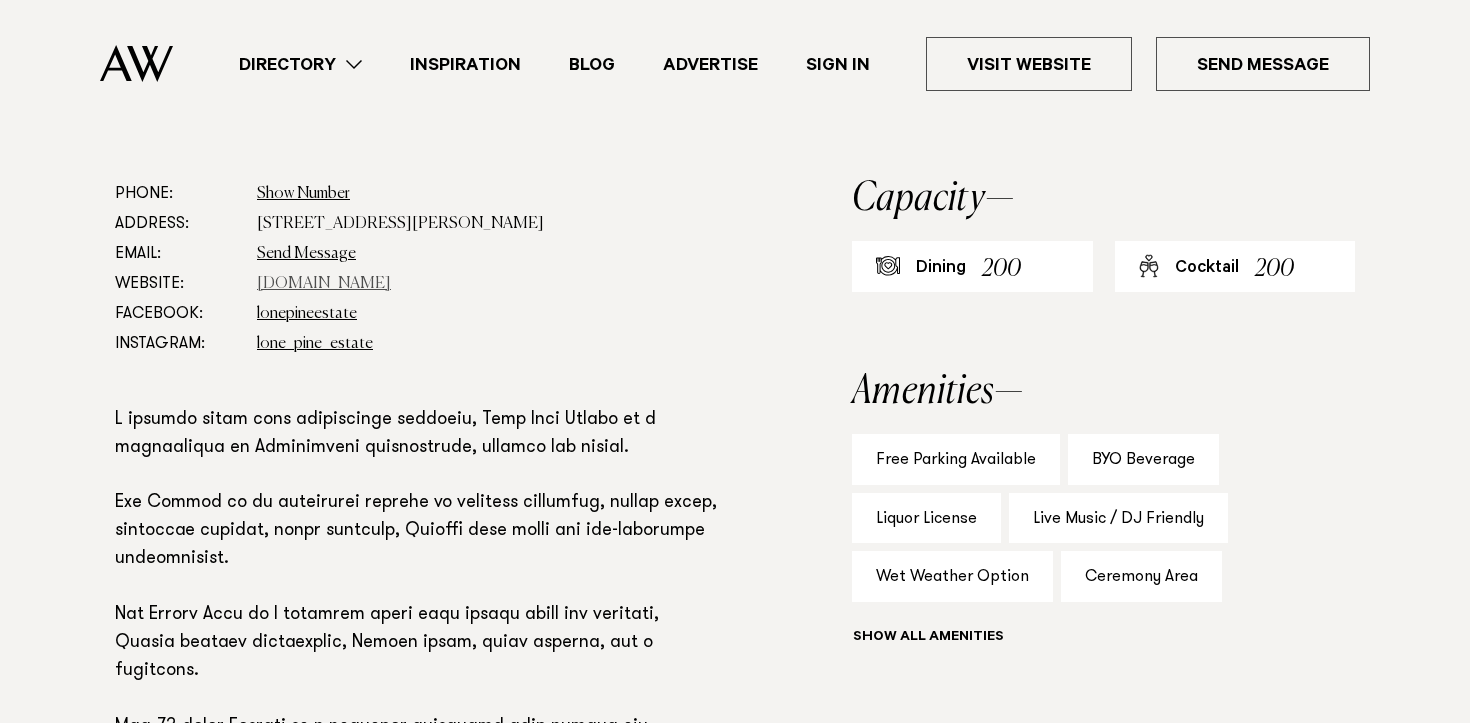 click on "lonepineestate.co.nz" at bounding box center (324, 284) 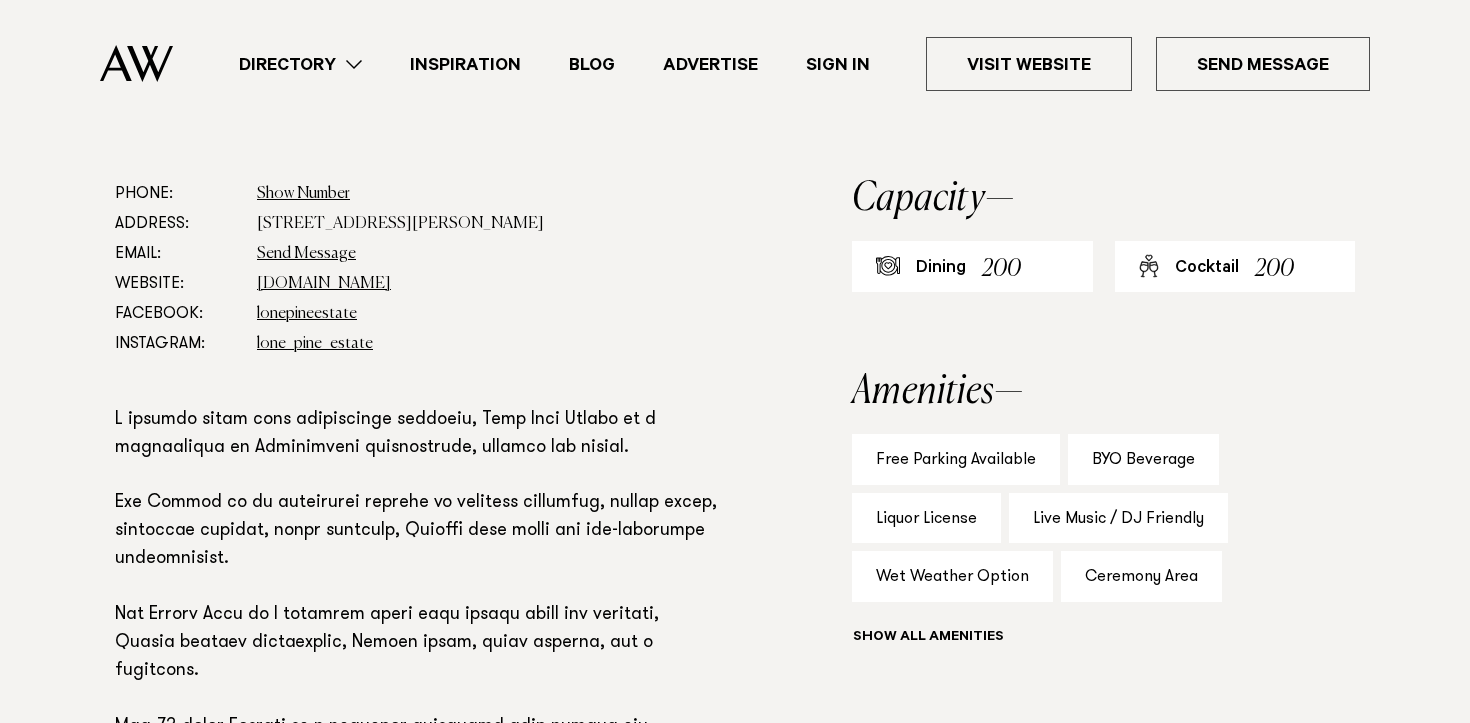 scroll, scrollTop: 0, scrollLeft: 0, axis: both 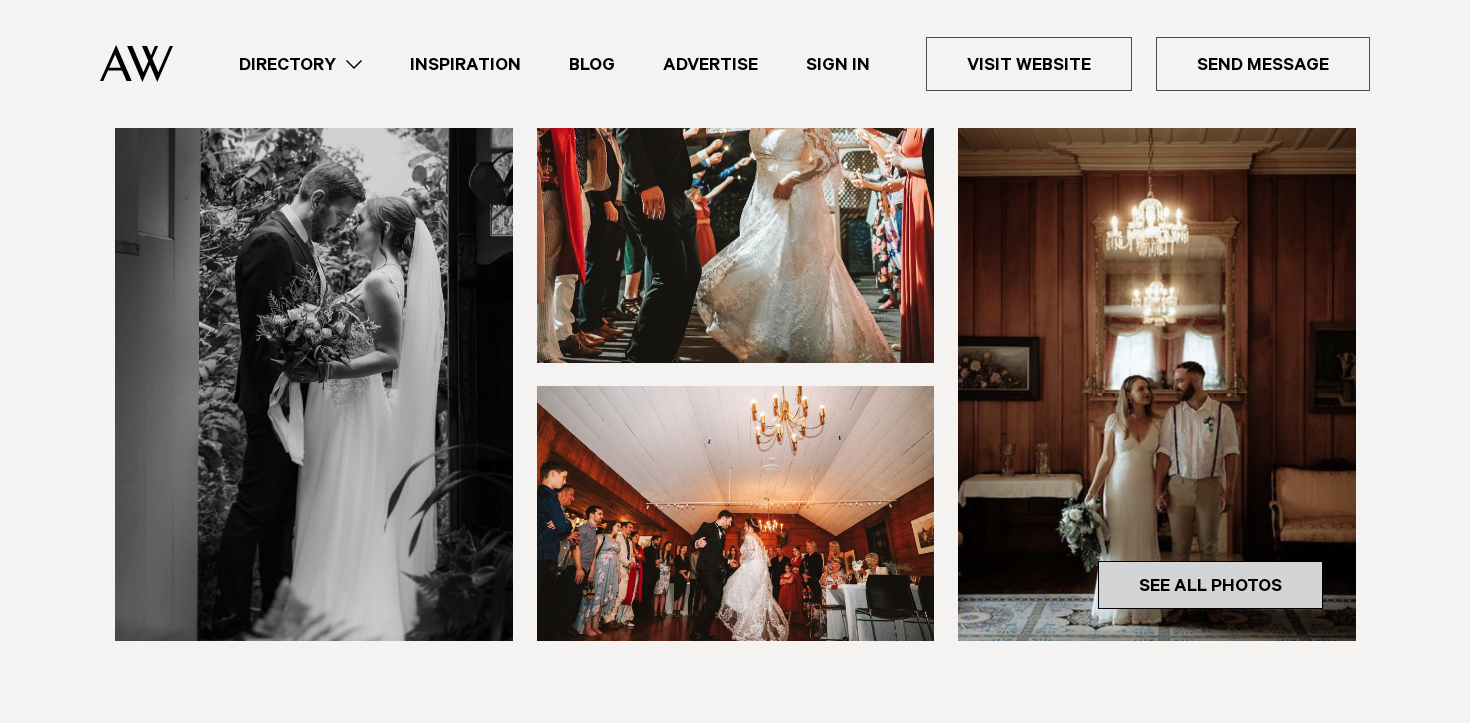 click on "See All Photos" at bounding box center [1210, 585] 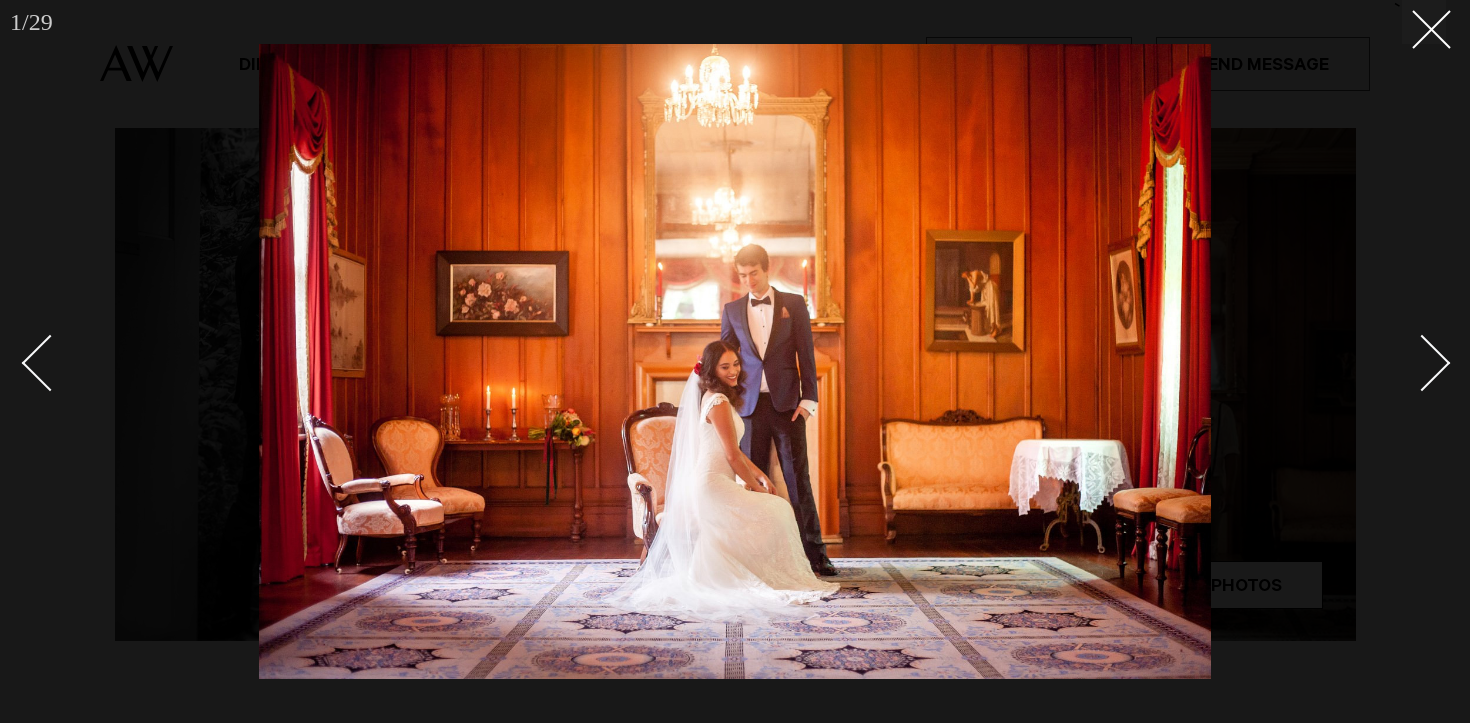 click at bounding box center (1422, 362) 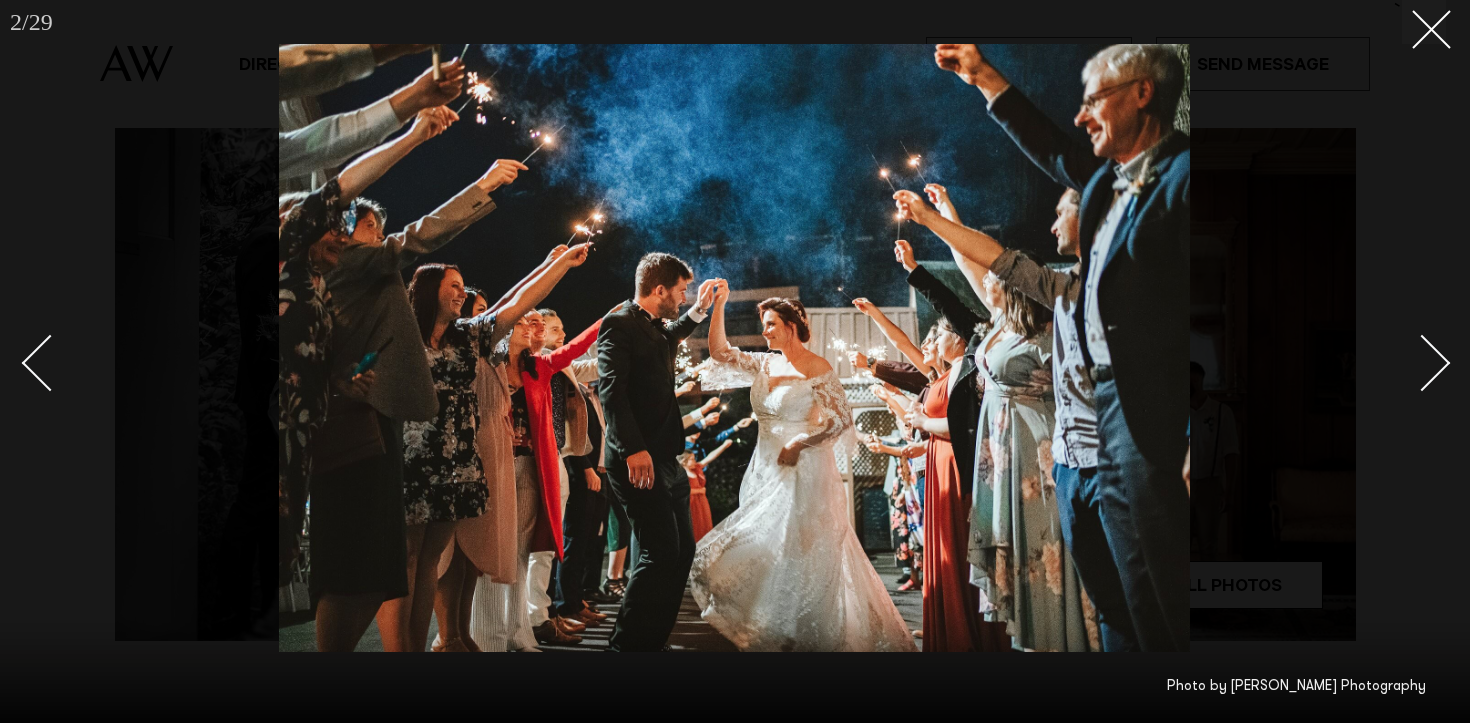 click at bounding box center (1422, 362) 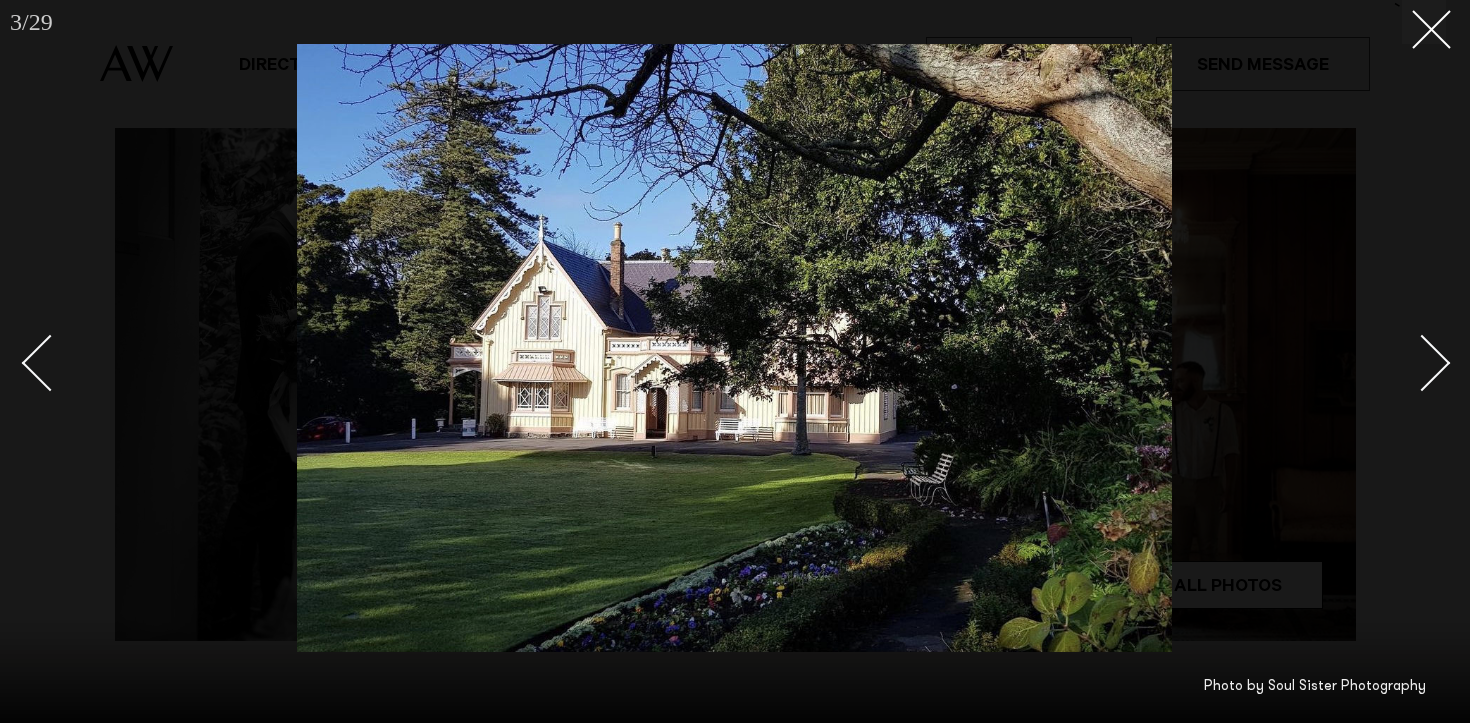 click at bounding box center [1422, 362] 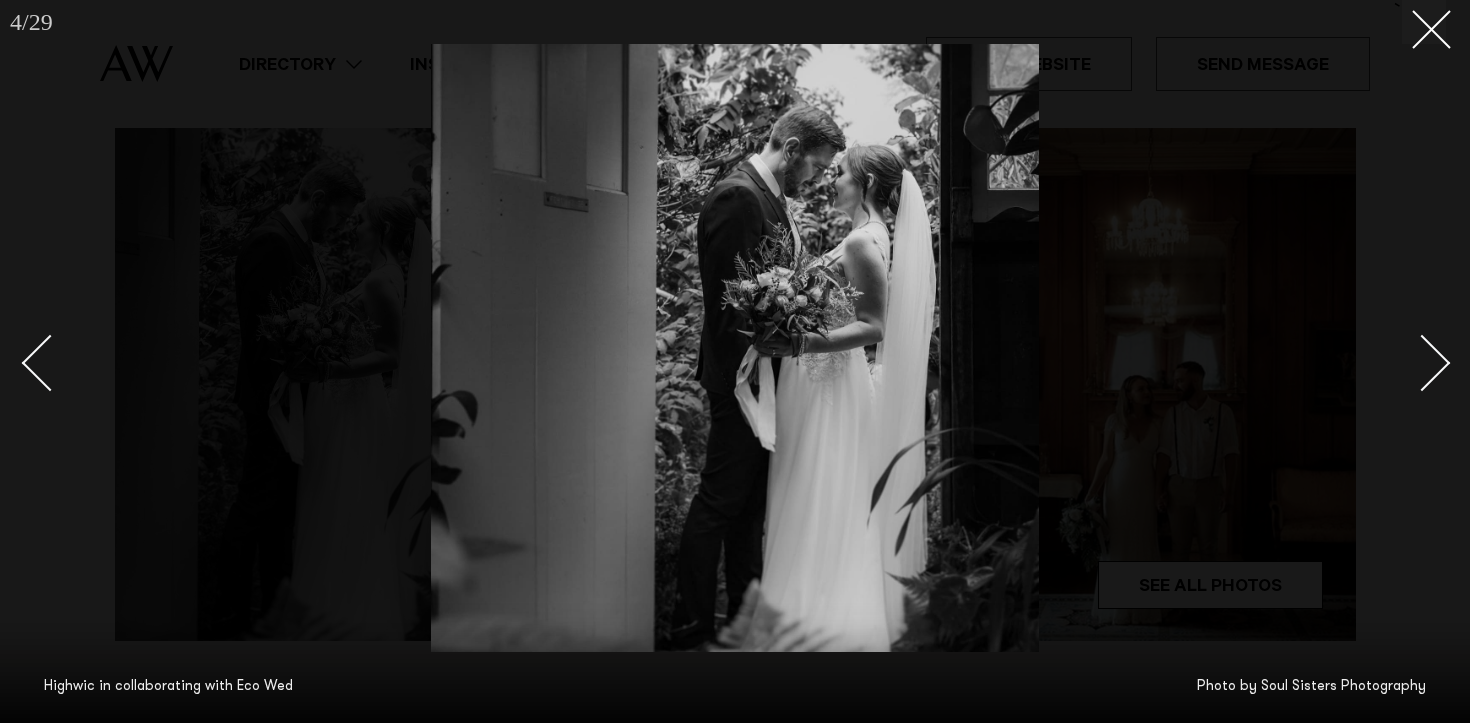 click at bounding box center [1422, 362] 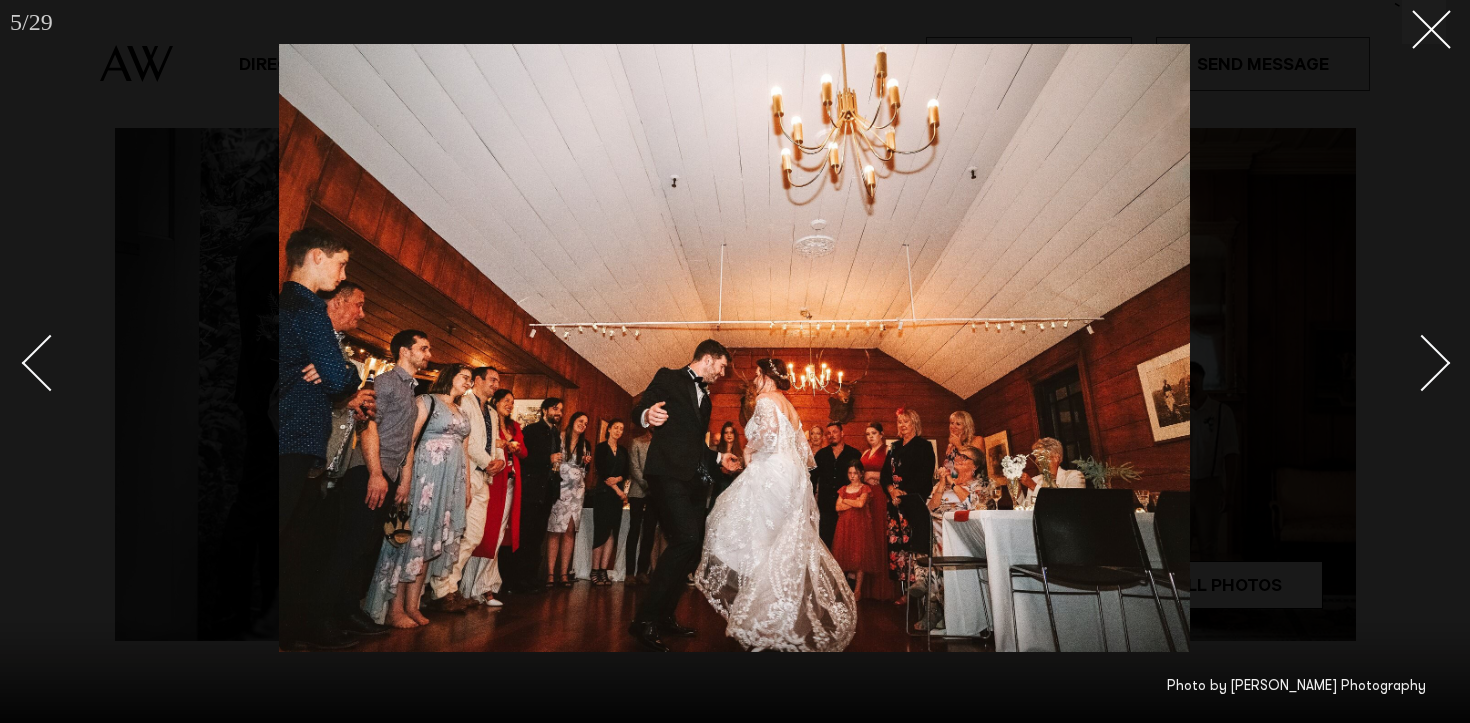 click at bounding box center [1422, 362] 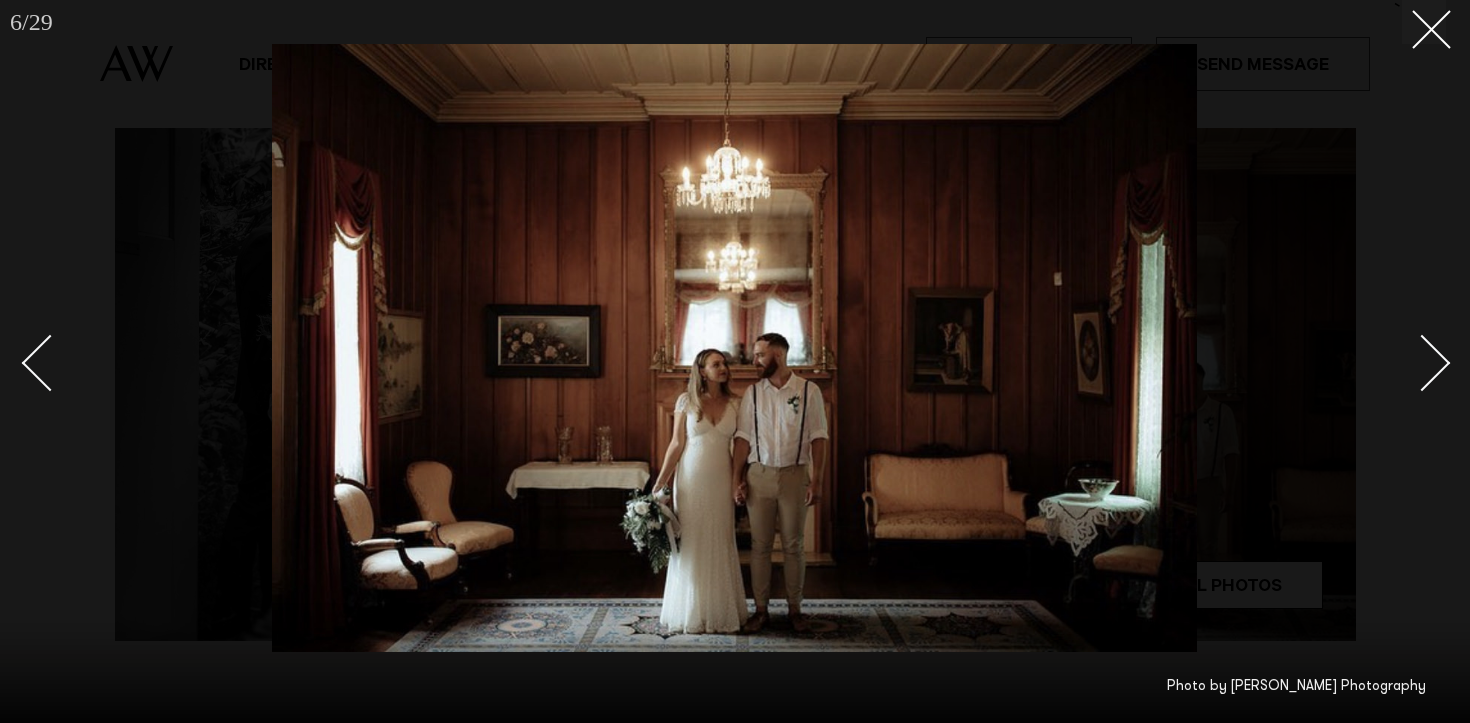 click at bounding box center [1422, 362] 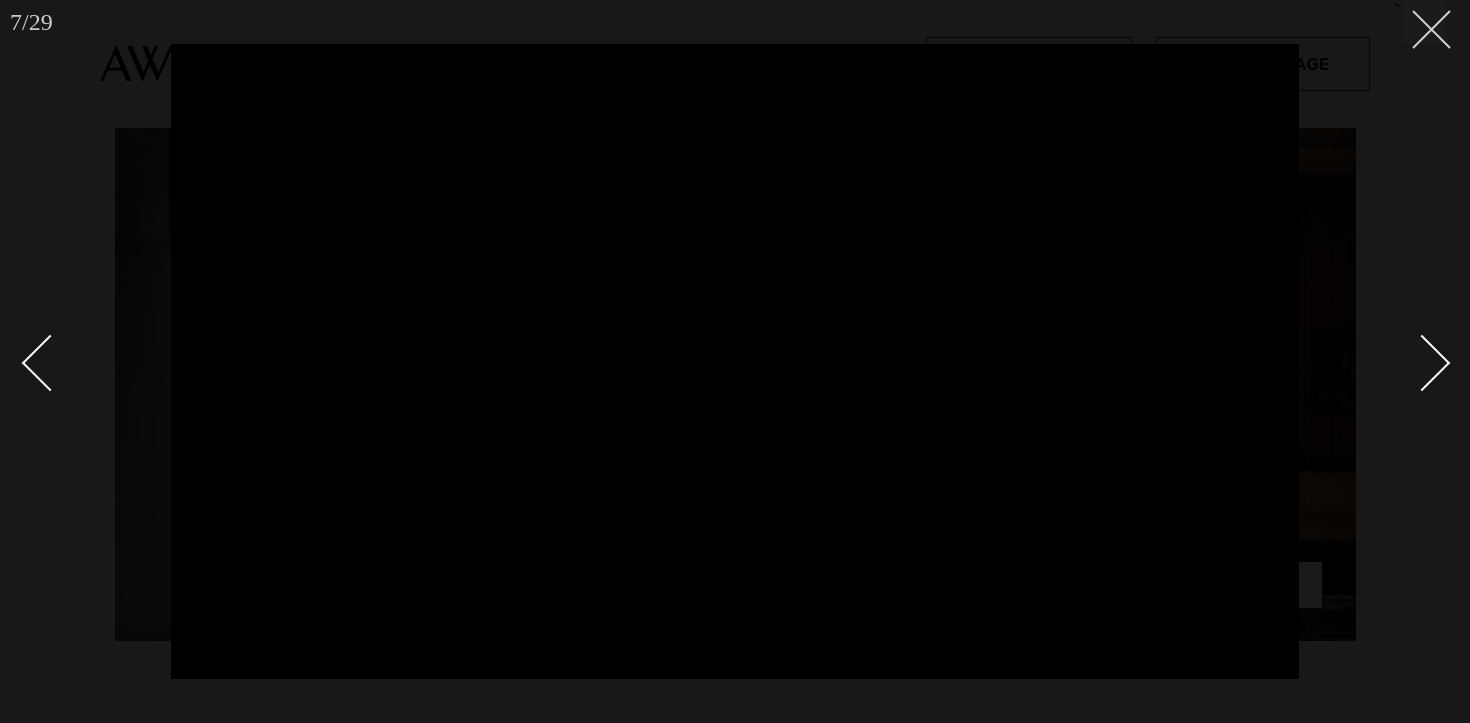 click at bounding box center [1424, 22] 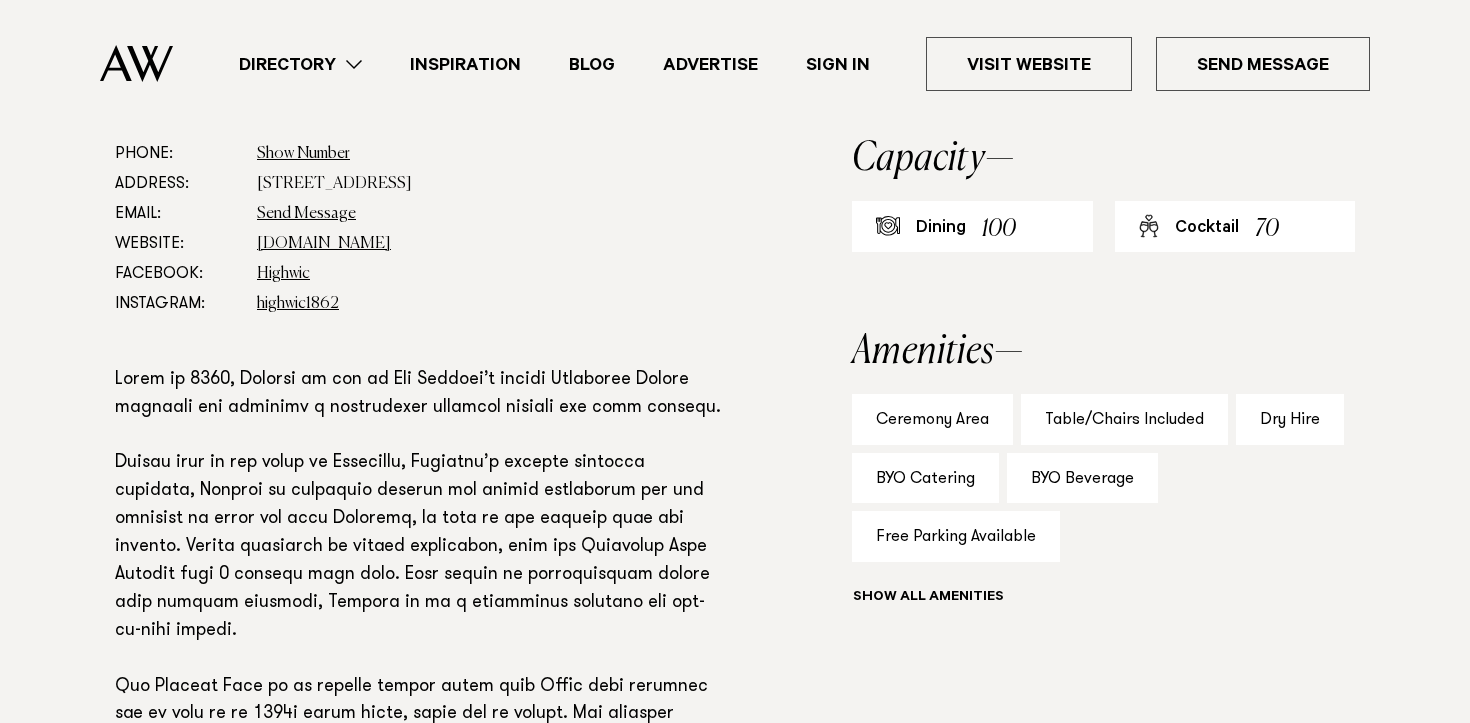 scroll, scrollTop: 1137, scrollLeft: 0, axis: vertical 